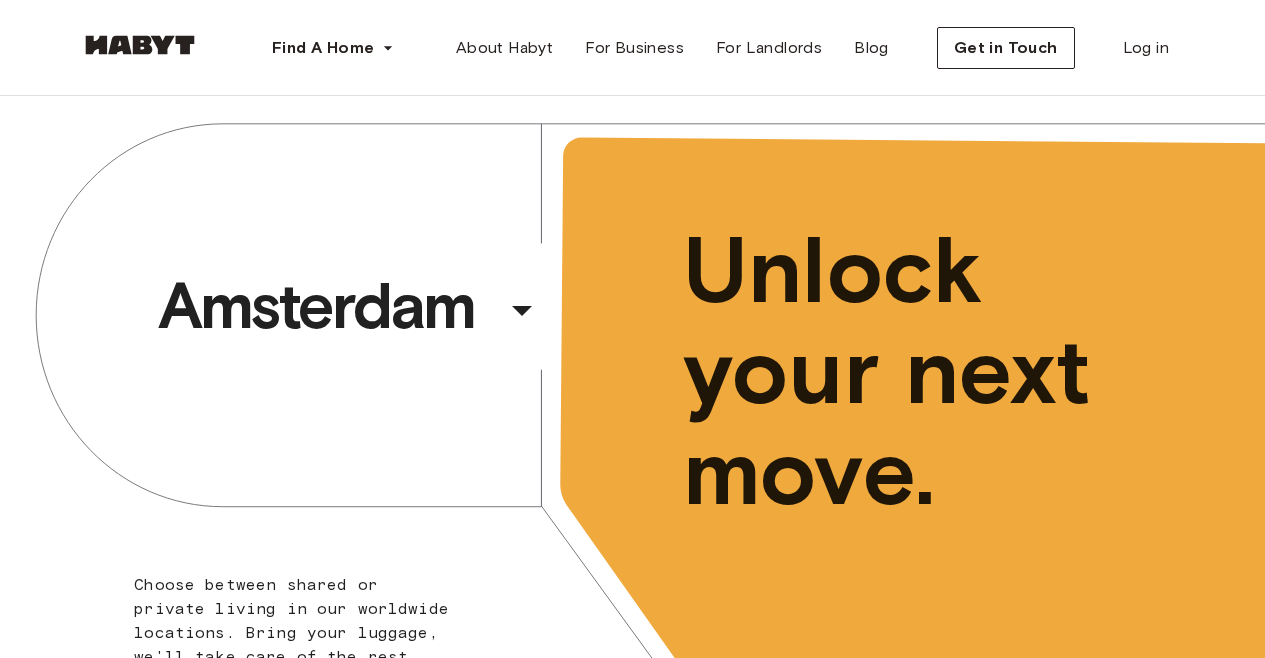 scroll, scrollTop: 0, scrollLeft: 0, axis: both 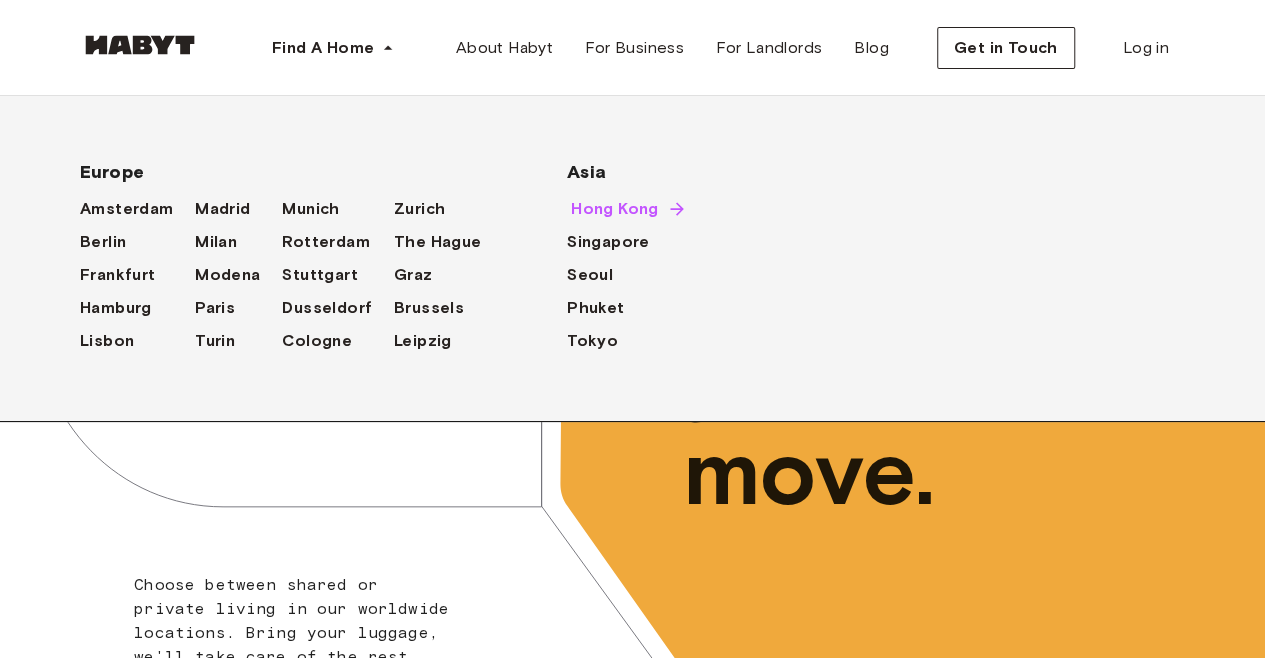 click on "Hong Kong" at bounding box center [615, 209] 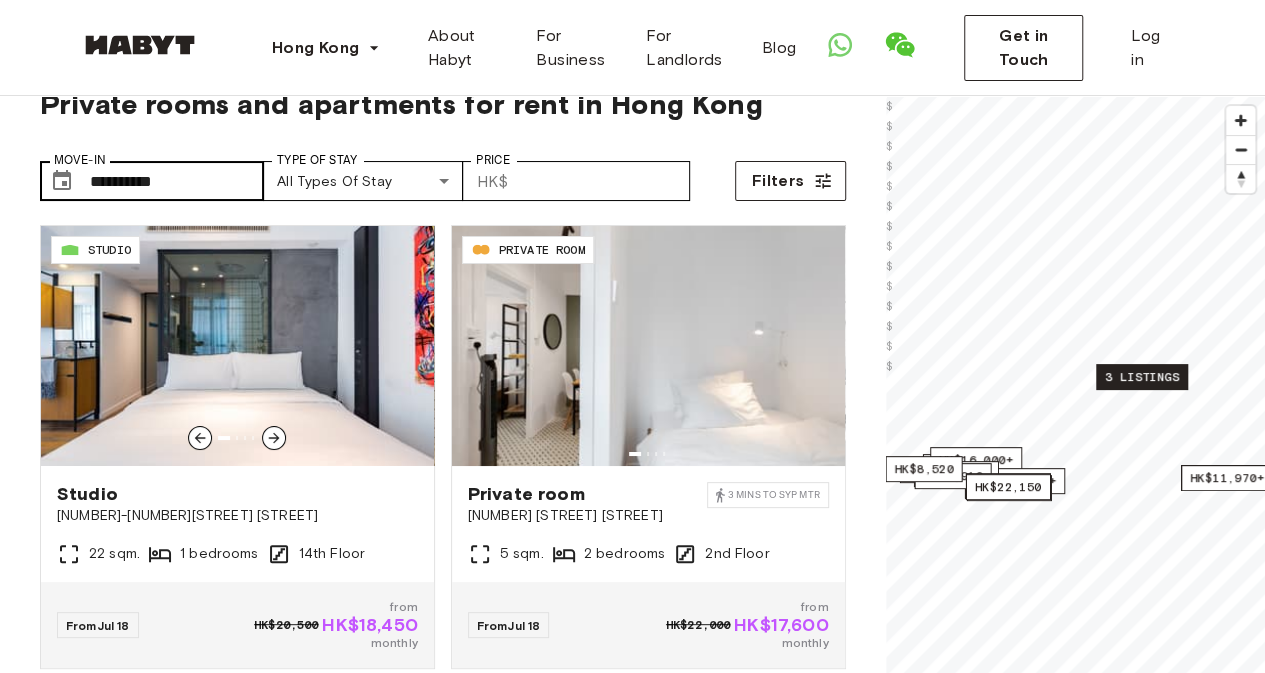 scroll, scrollTop: 45, scrollLeft: 0, axis: vertical 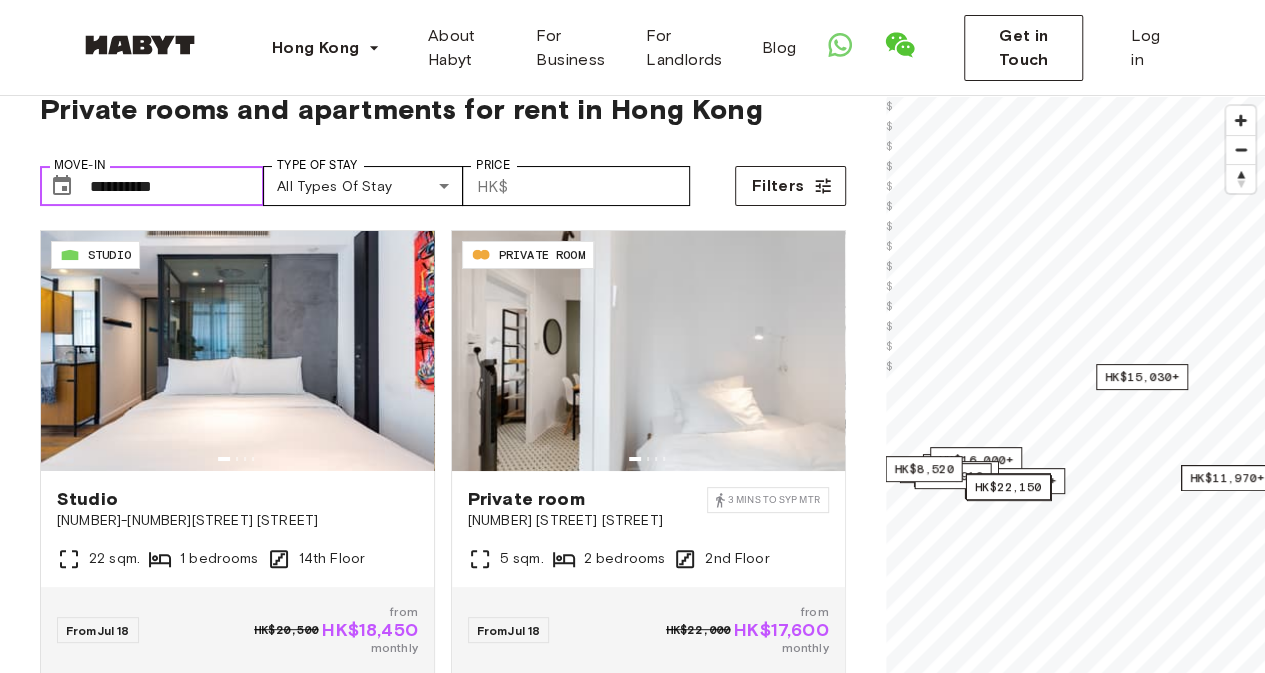 click on "**********" at bounding box center (177, 186) 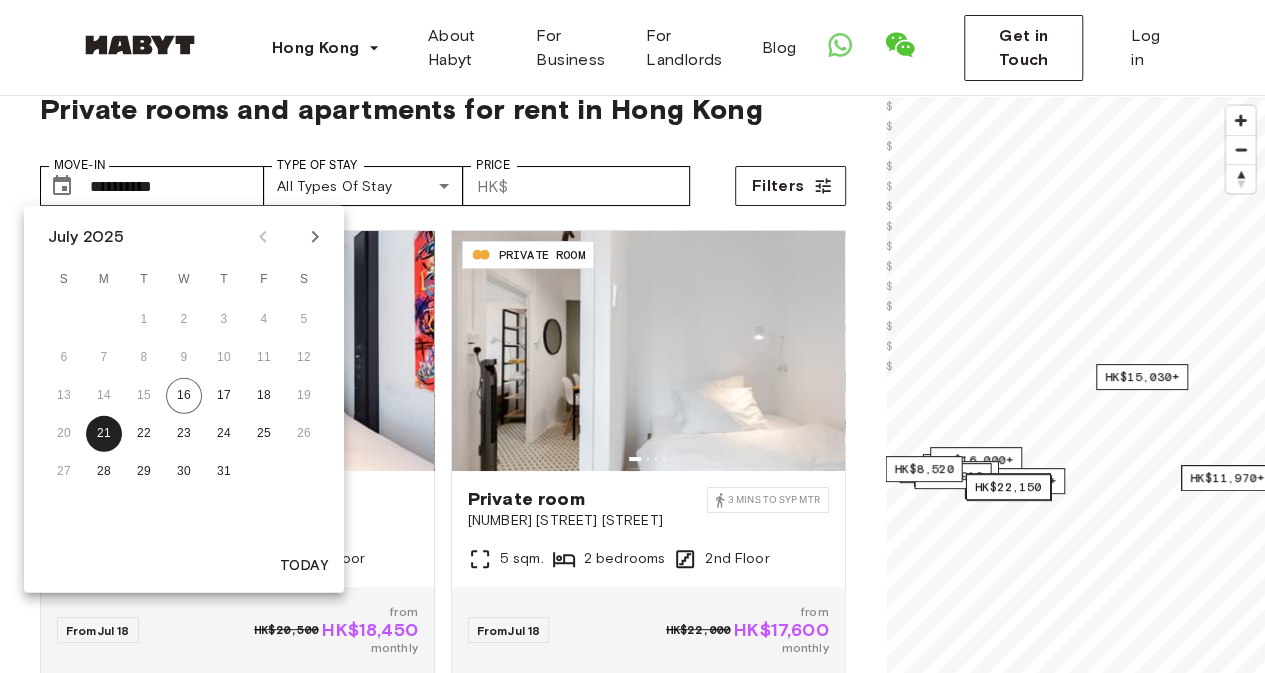 click on "**********" at bounding box center [443, 178] 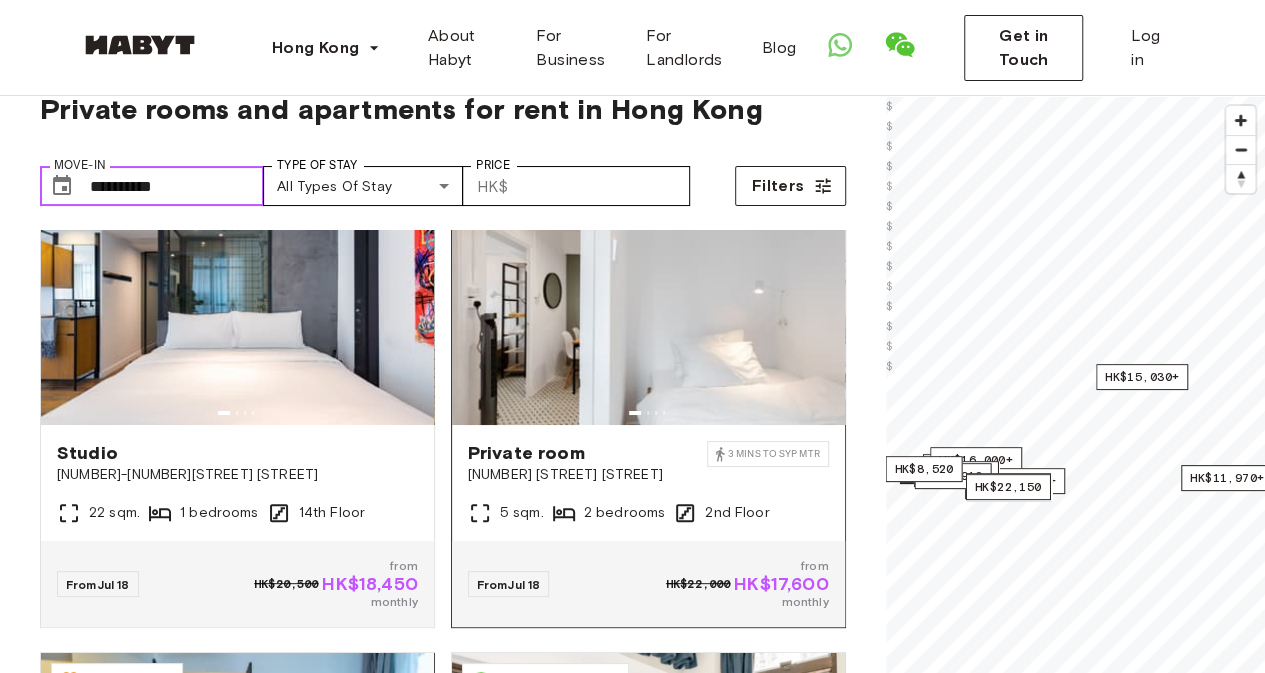 scroll, scrollTop: 0, scrollLeft: 0, axis: both 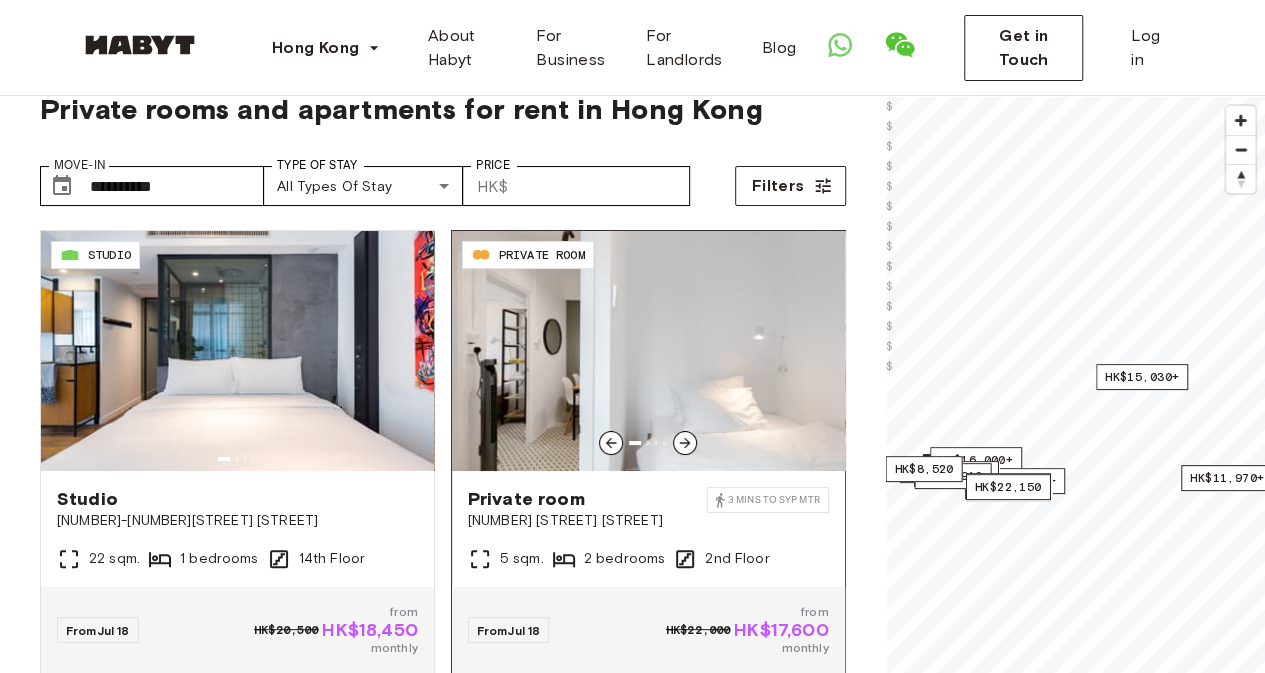 click 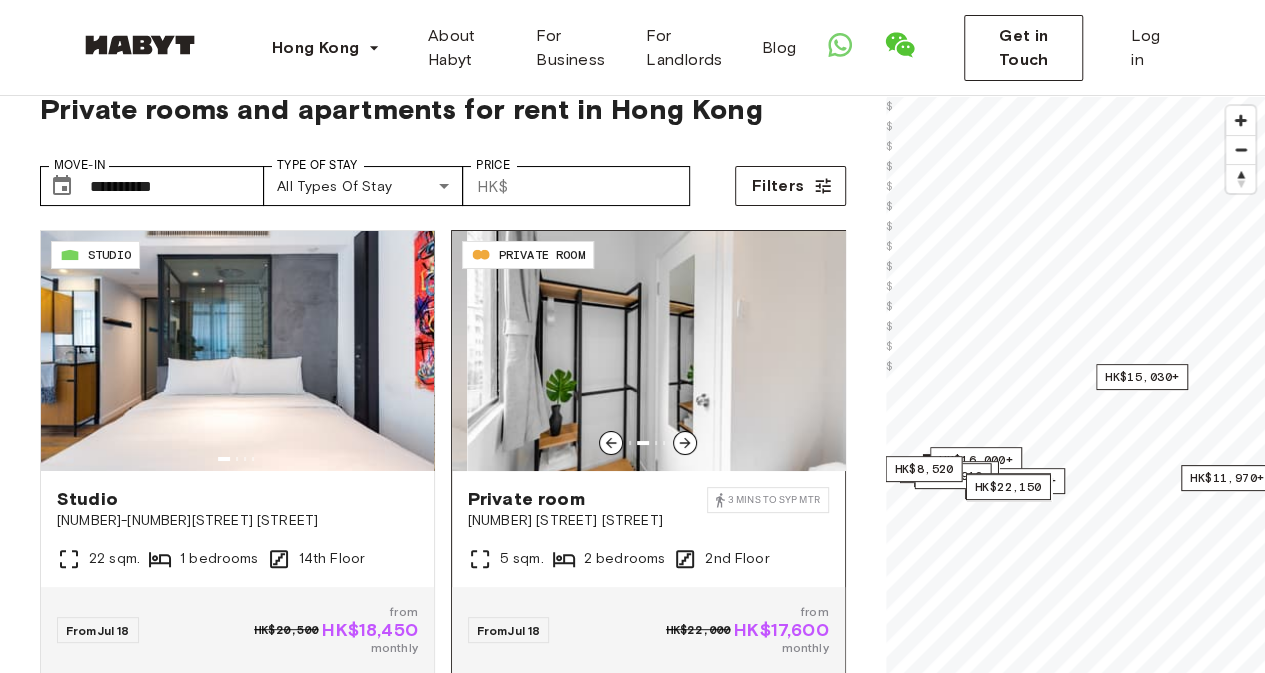 click 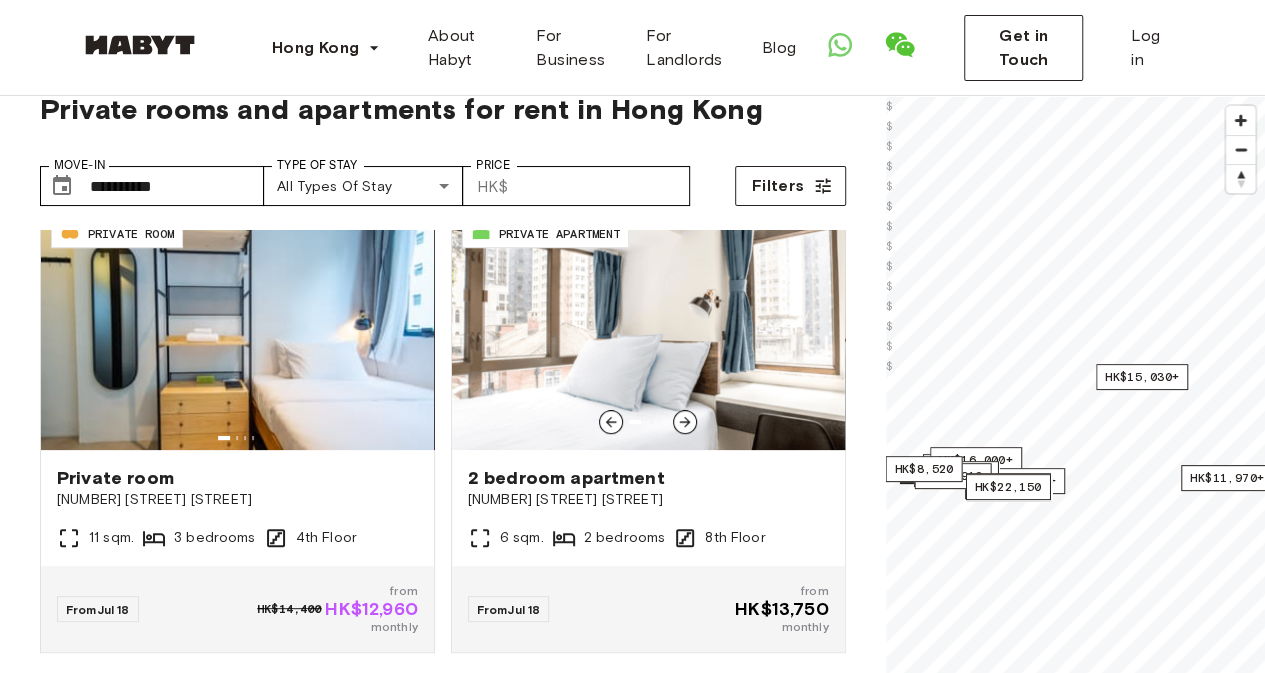 scroll, scrollTop: 481, scrollLeft: 0, axis: vertical 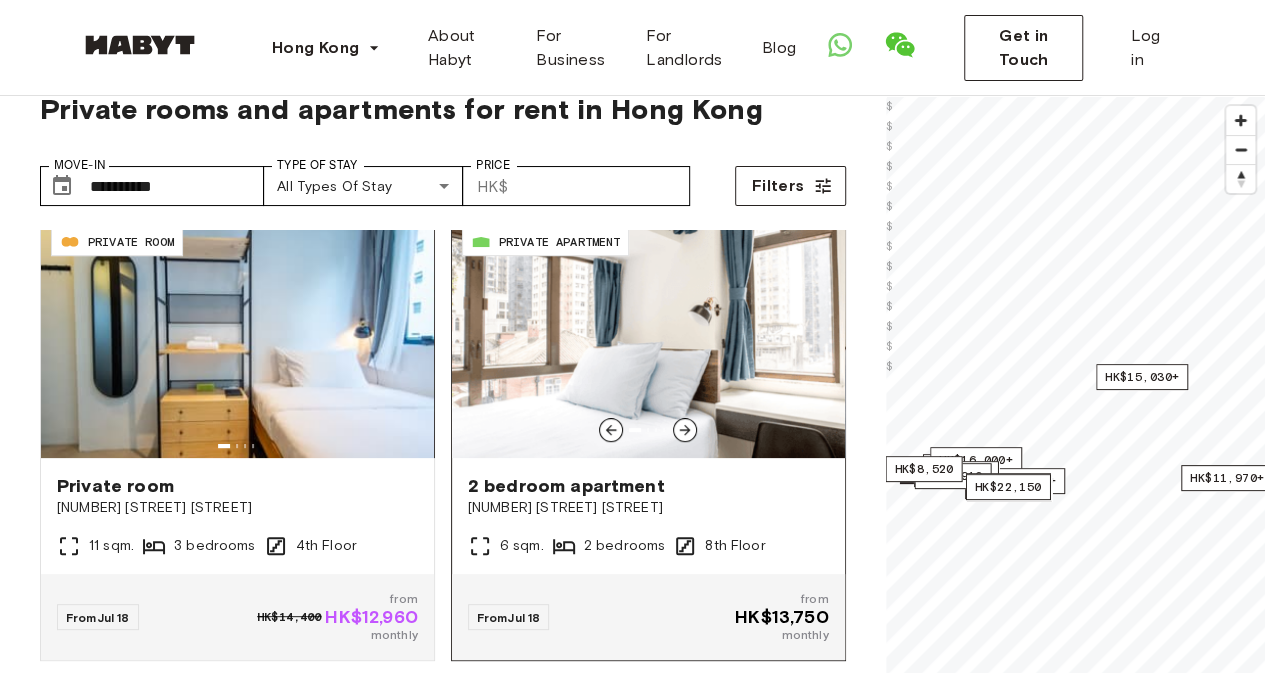 click 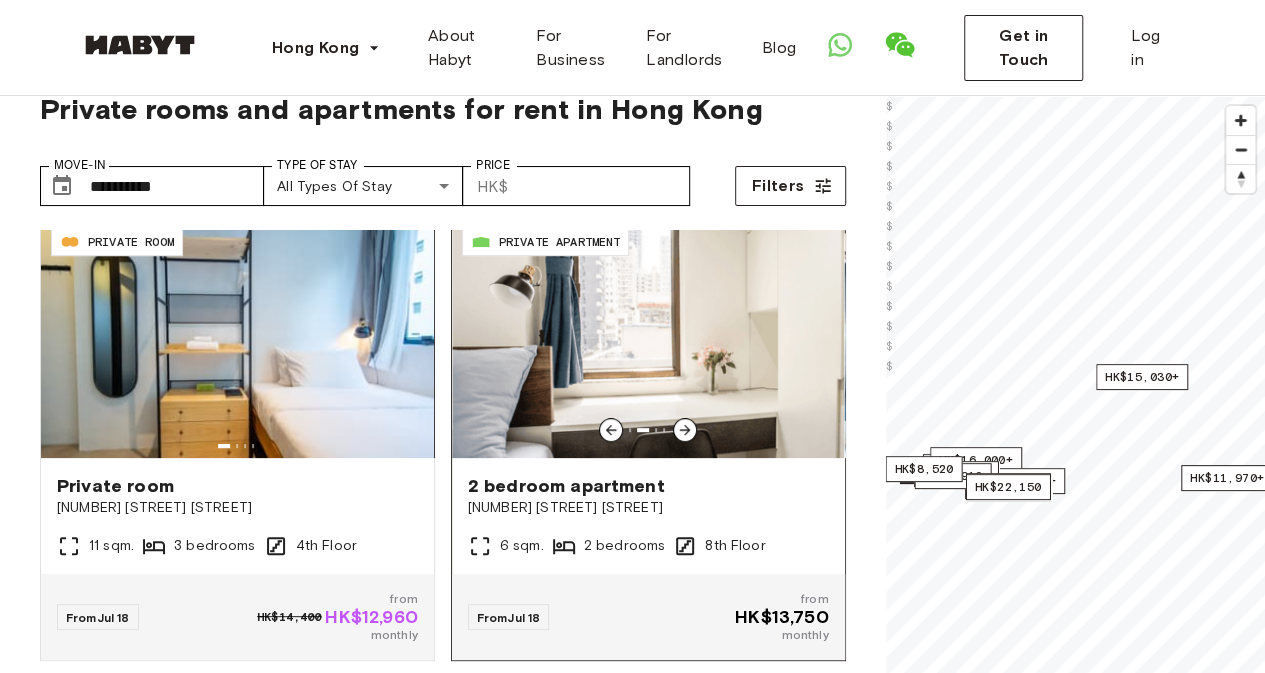 click 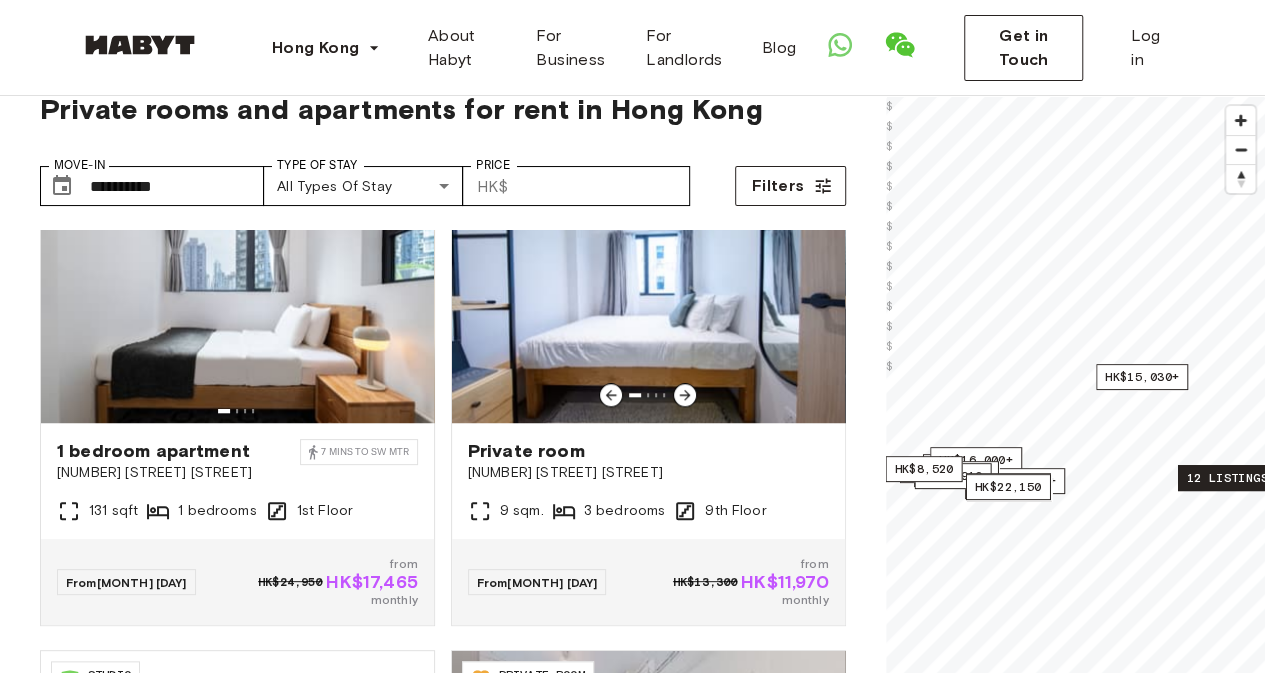 scroll, scrollTop: 985, scrollLeft: 0, axis: vertical 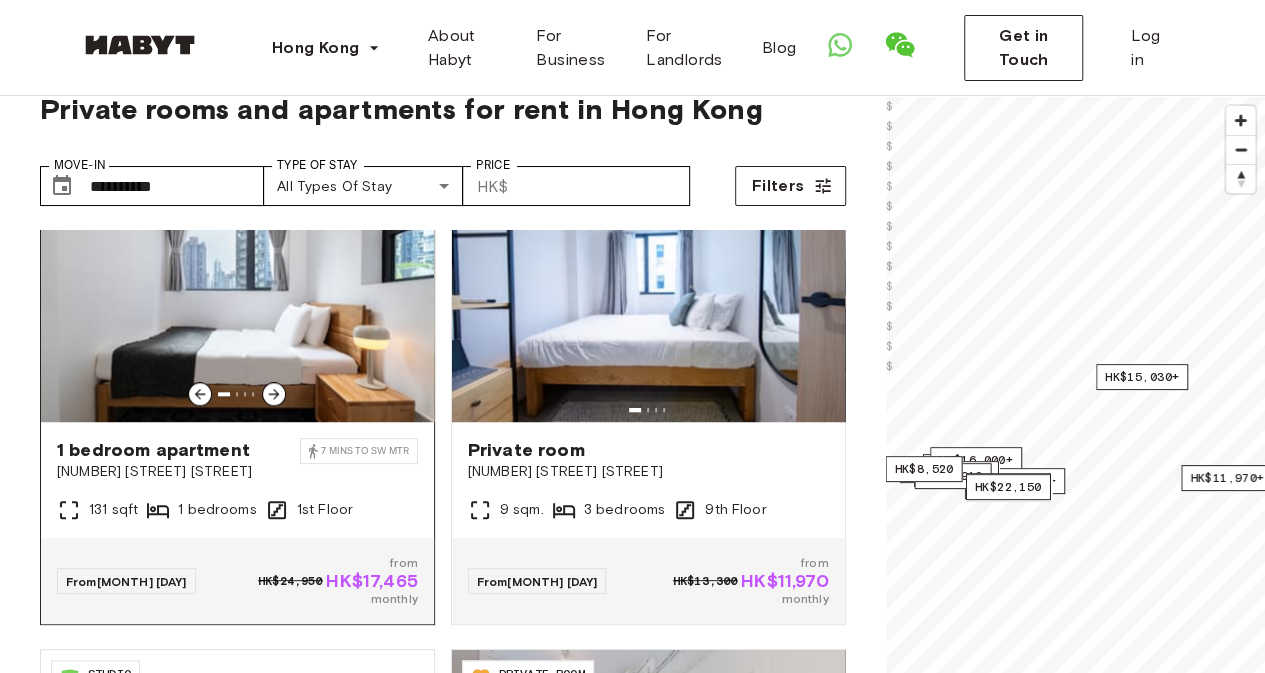 click 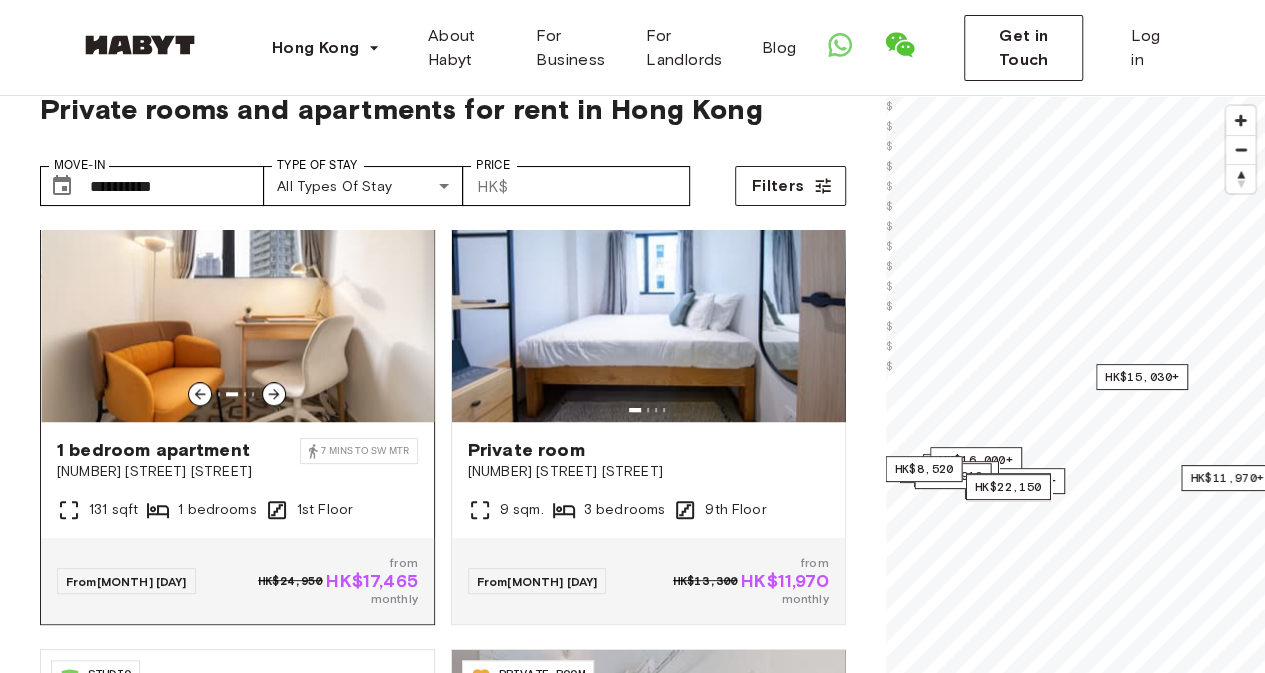 click 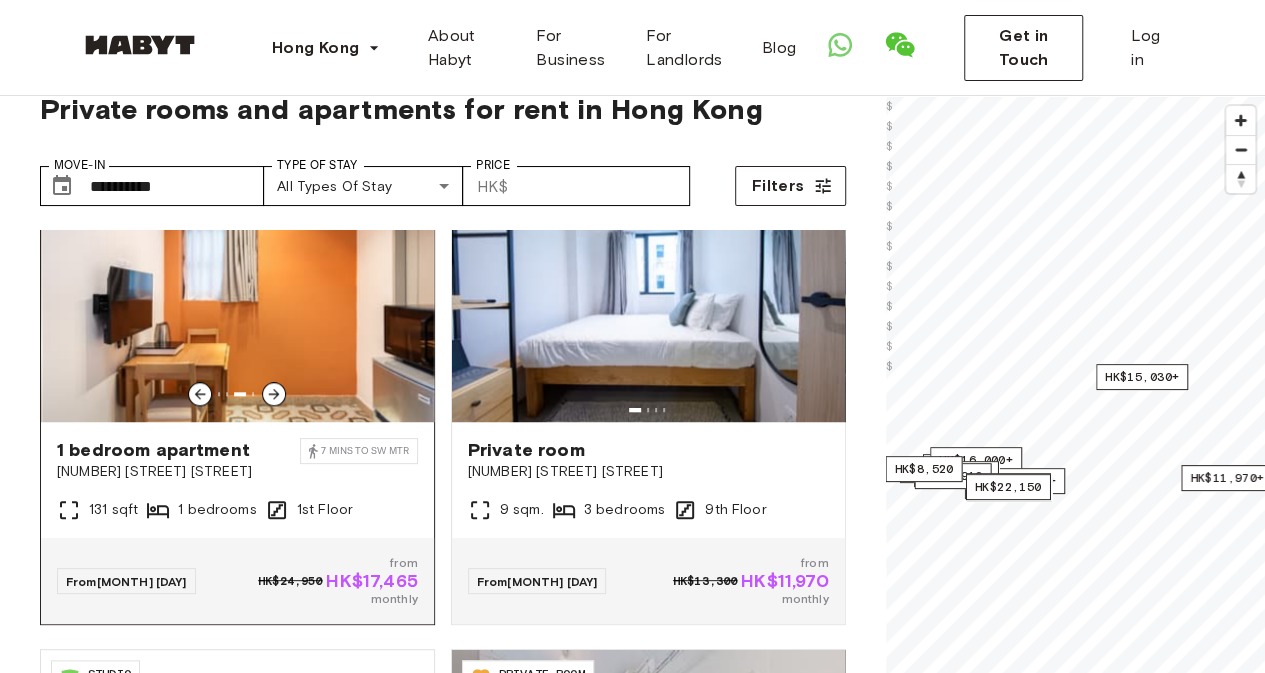 click 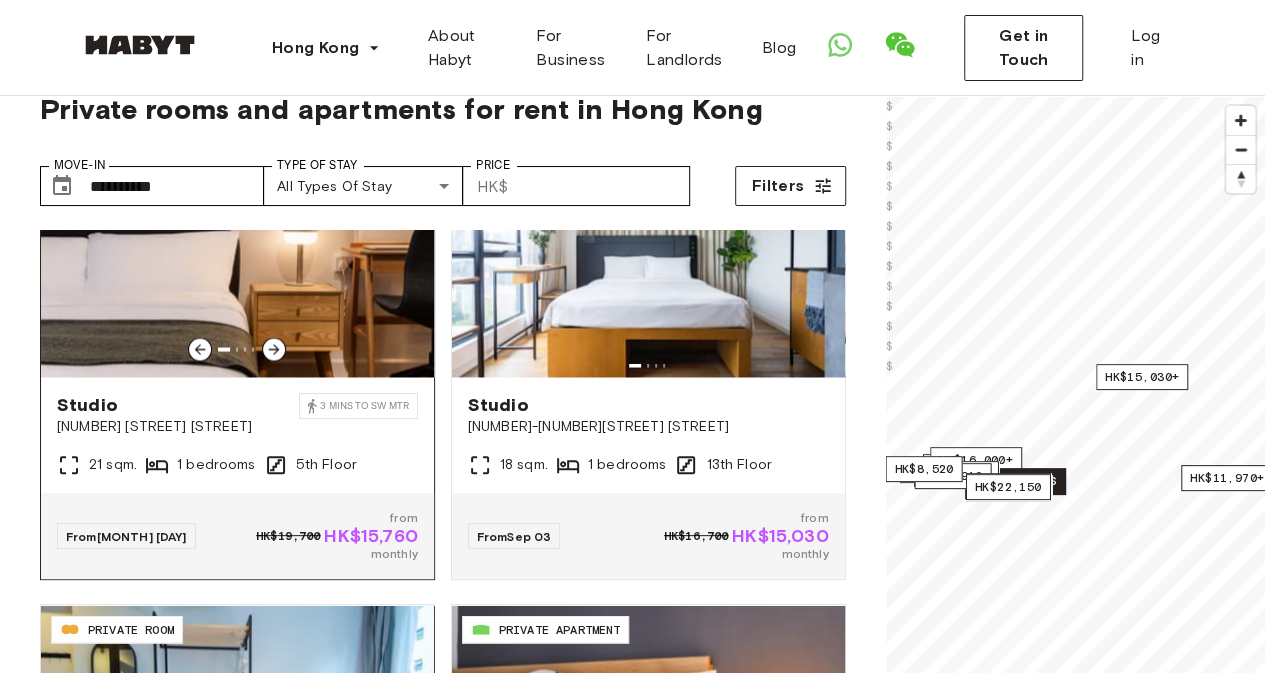 scroll, scrollTop: 1967, scrollLeft: 0, axis: vertical 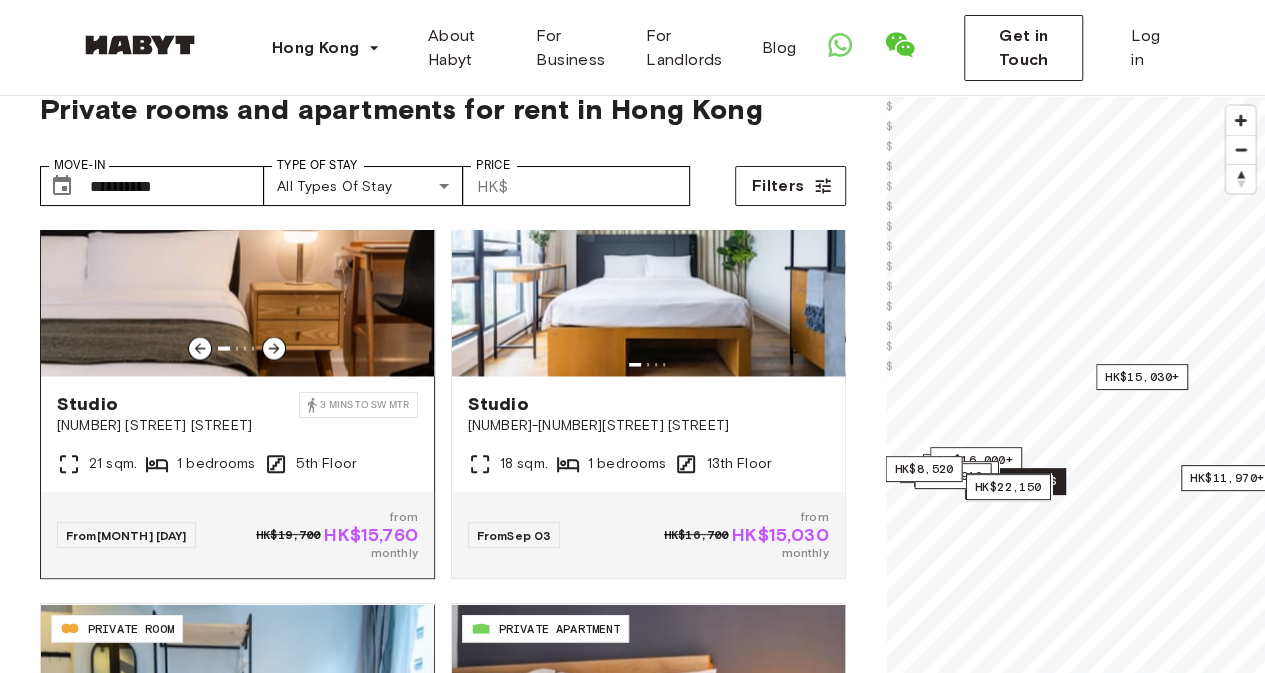 click 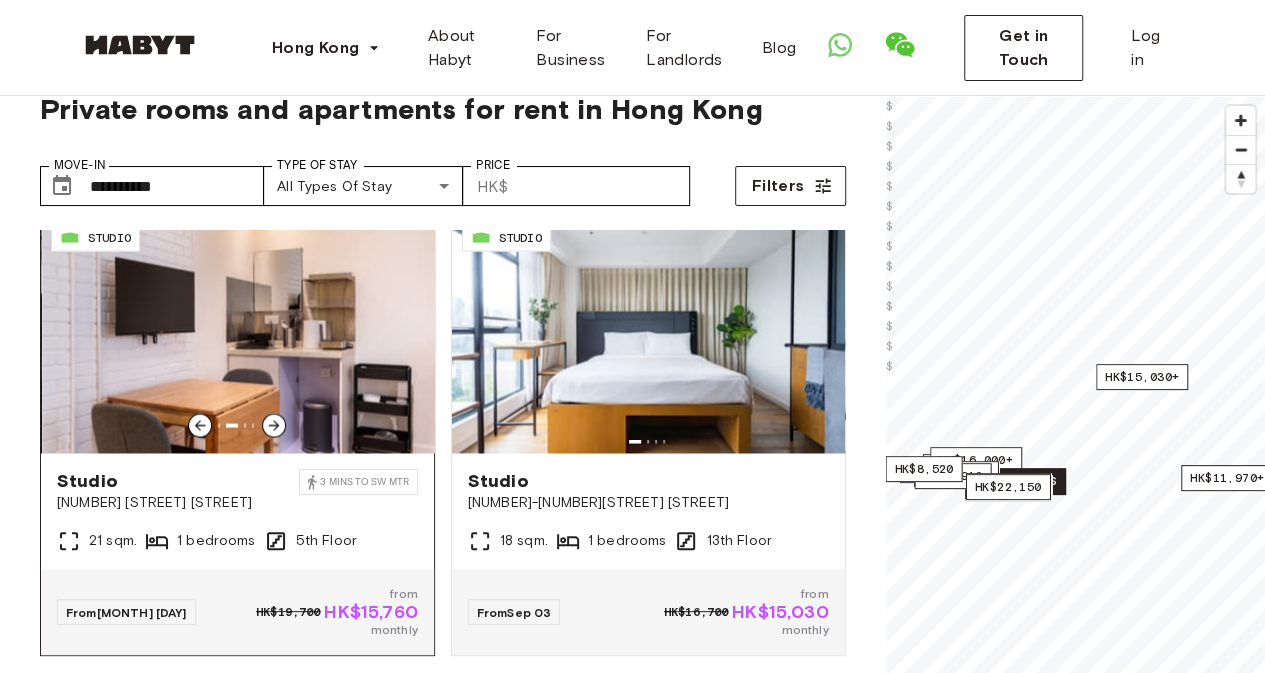 scroll, scrollTop: 1877, scrollLeft: 0, axis: vertical 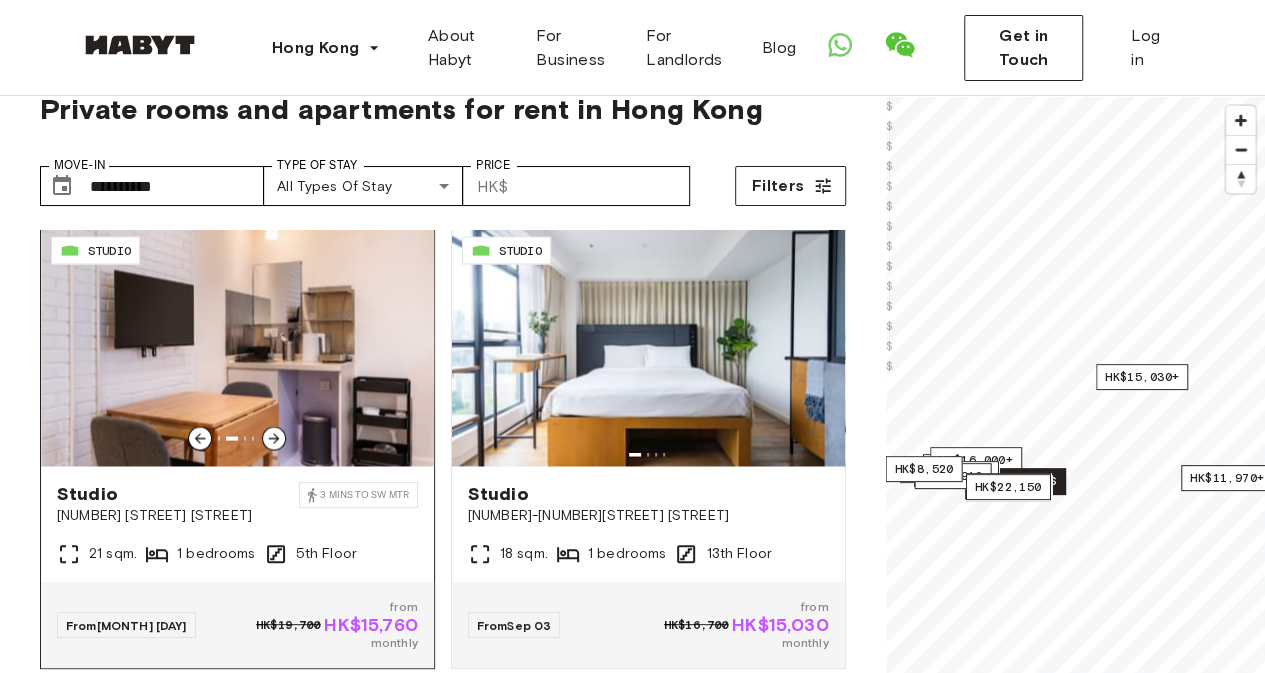 click at bounding box center [274, 438] 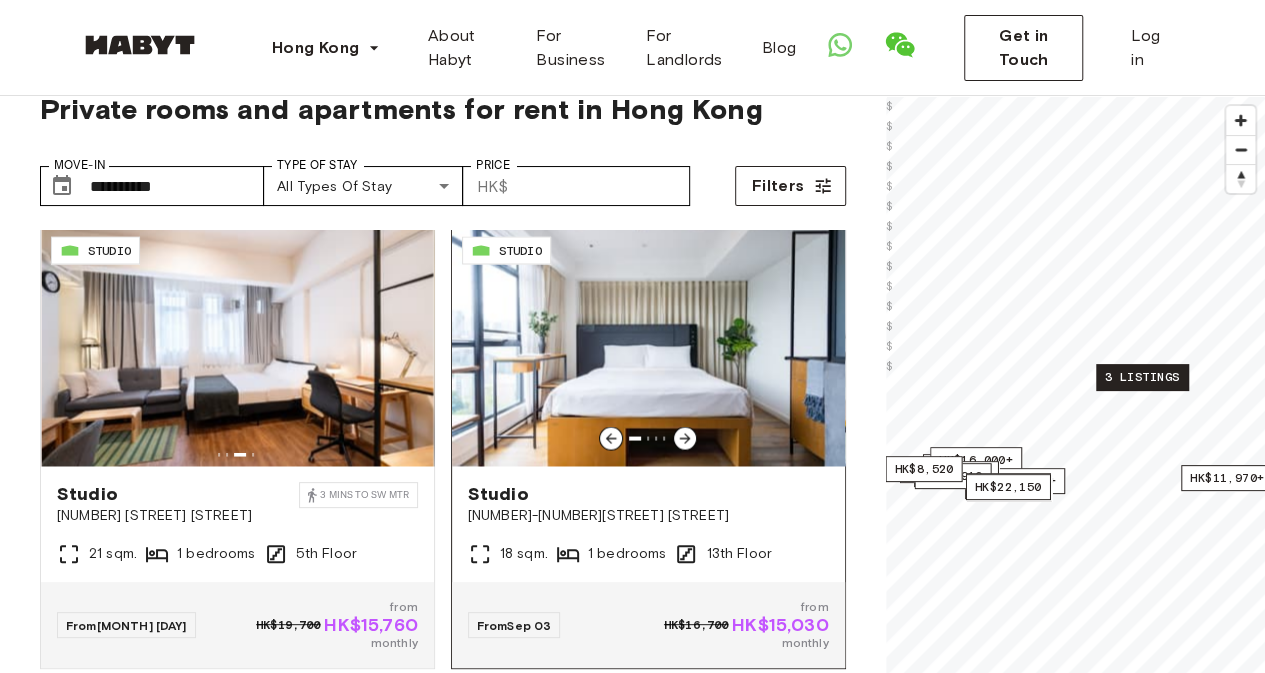 click 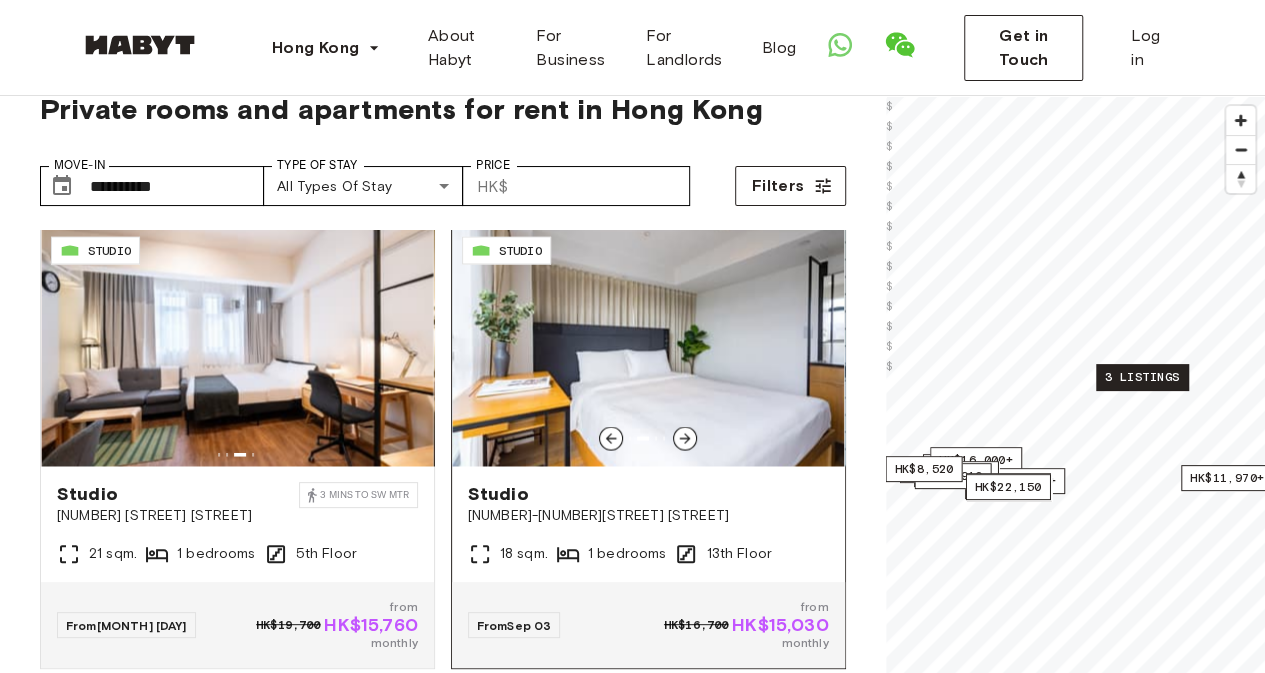 click 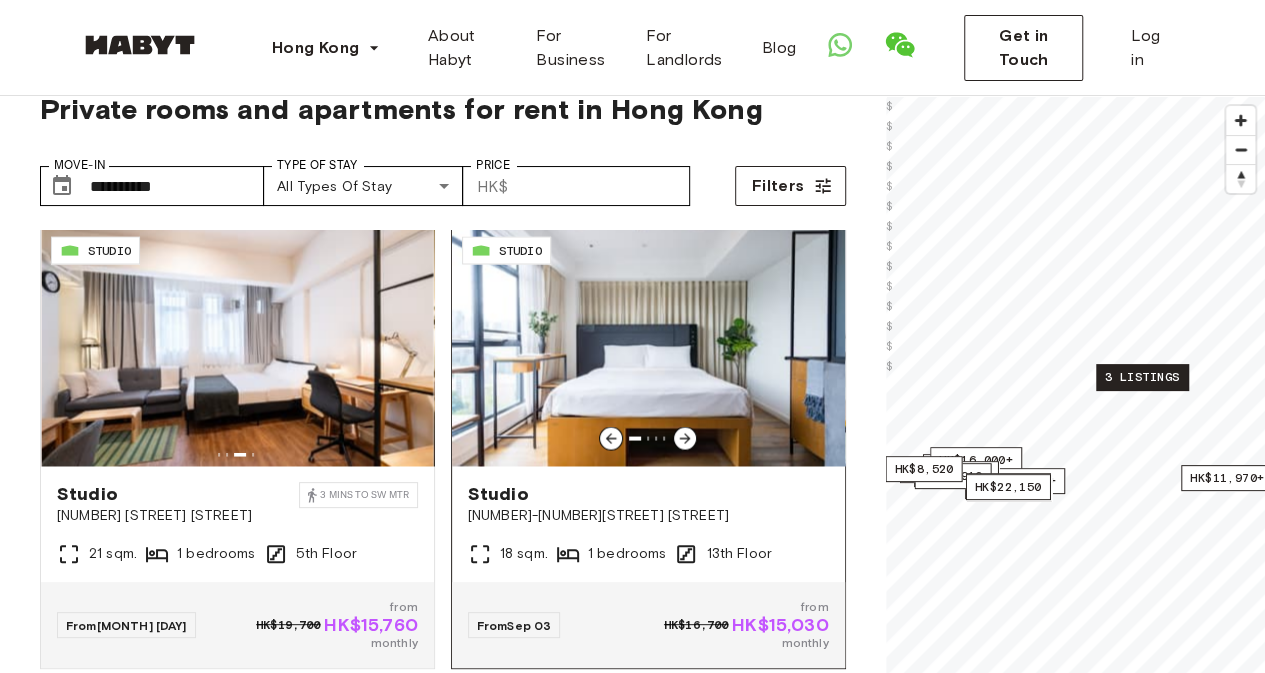 click 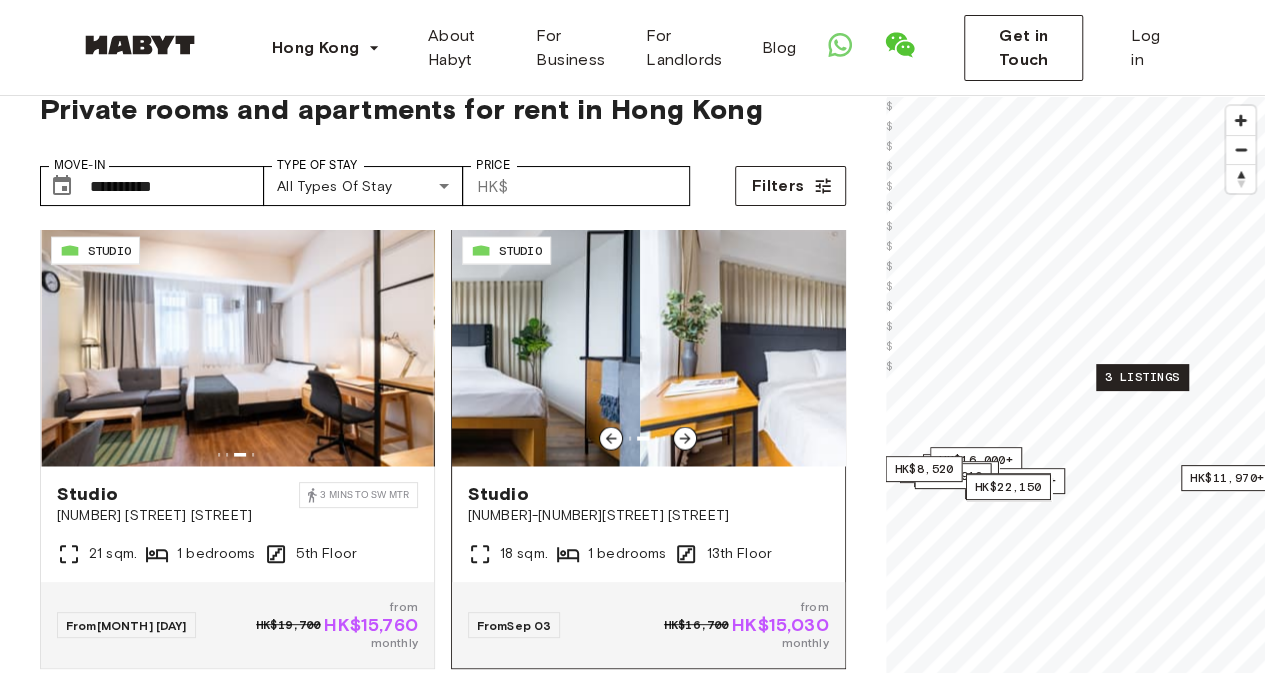 click 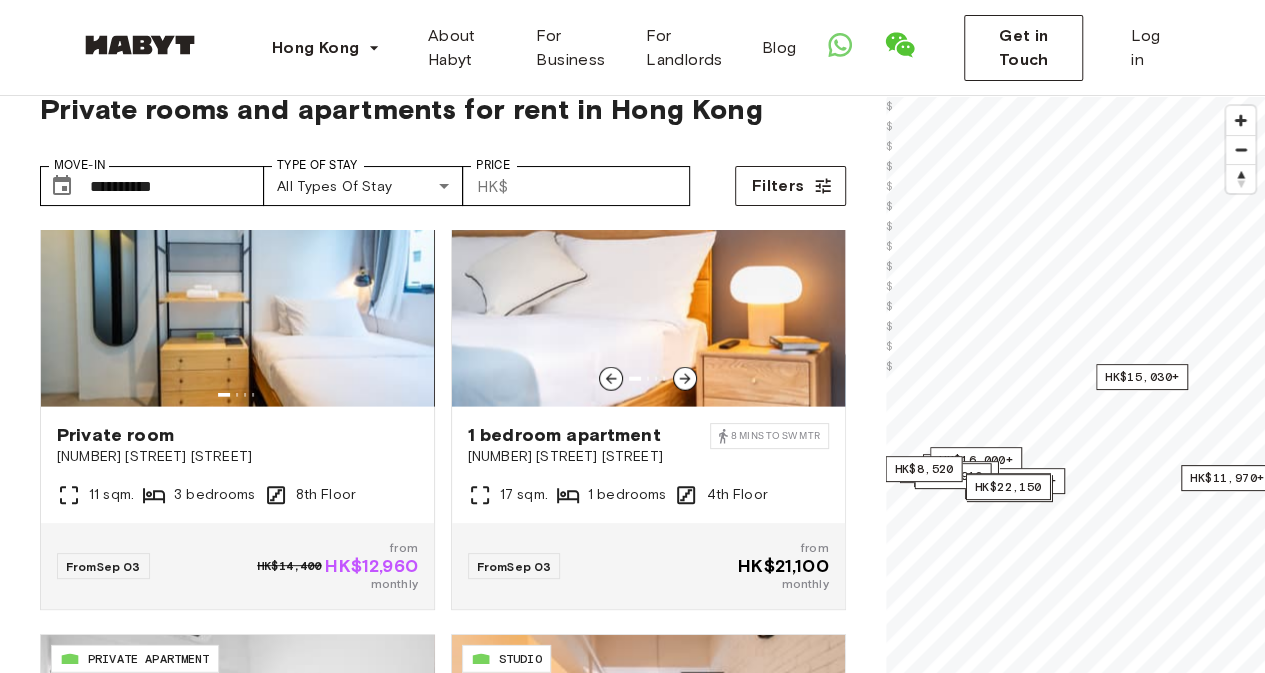 scroll, scrollTop: 2405, scrollLeft: 0, axis: vertical 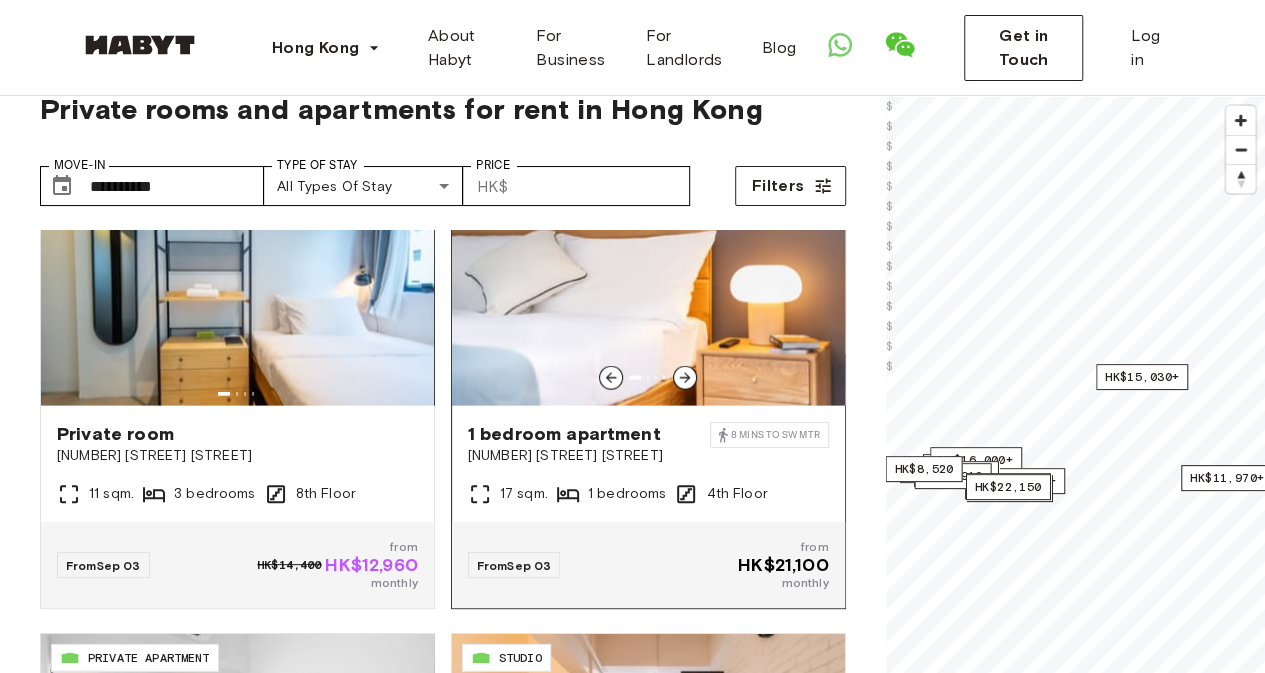 click 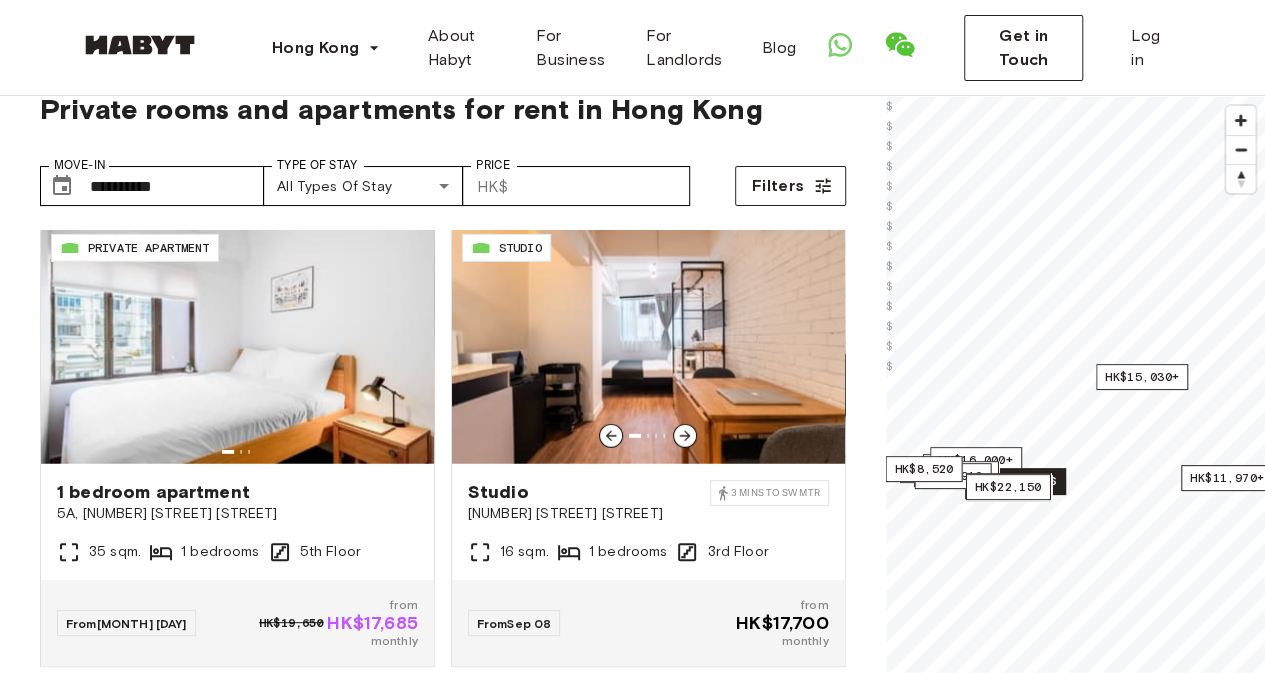 scroll, scrollTop: 2816, scrollLeft: 0, axis: vertical 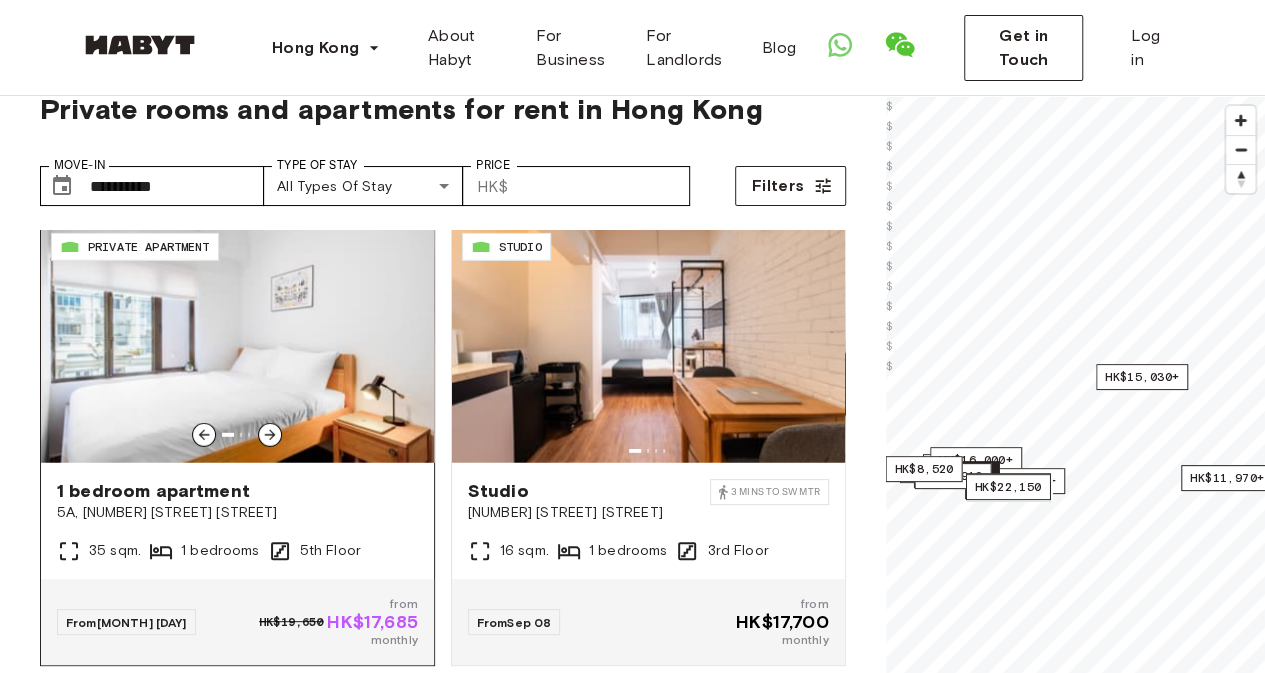 click 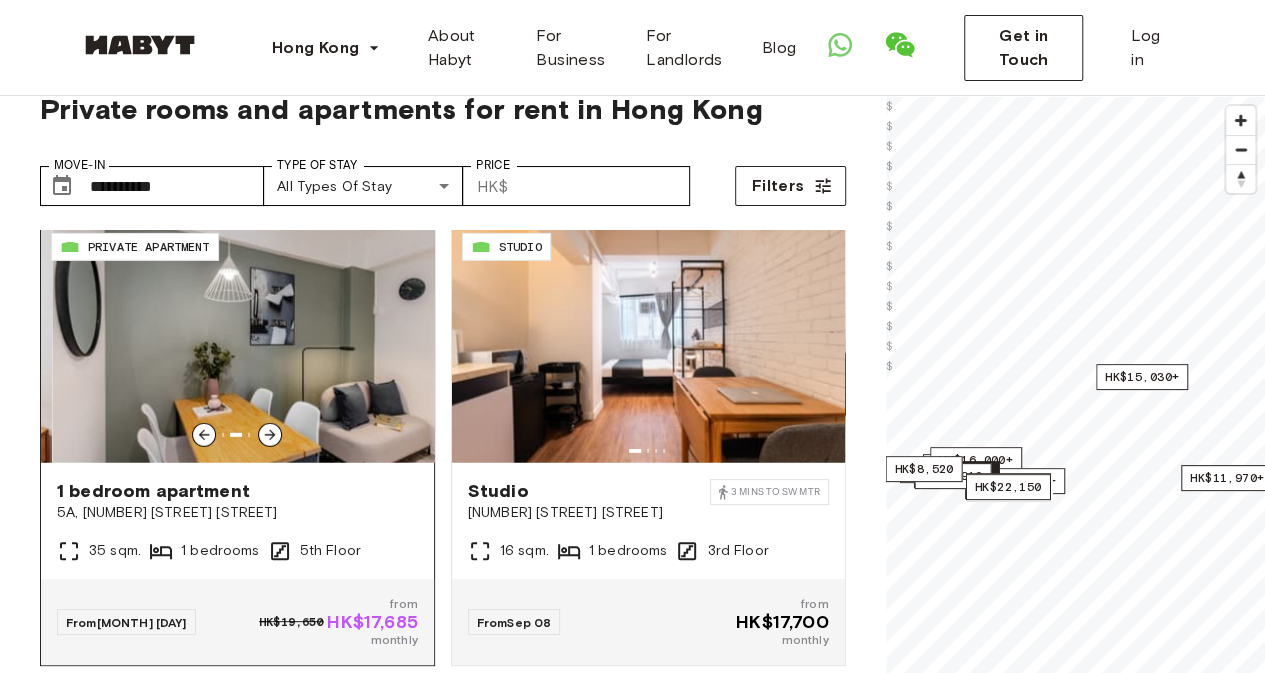 click 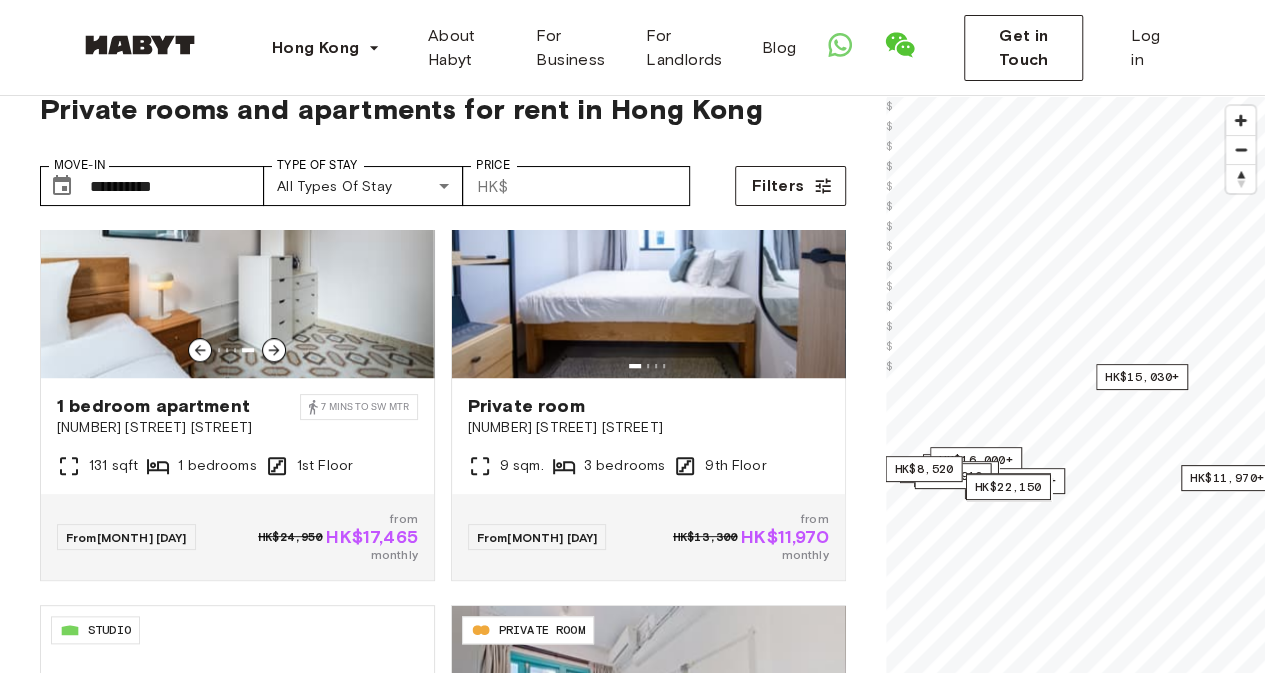 scroll, scrollTop: 984, scrollLeft: 0, axis: vertical 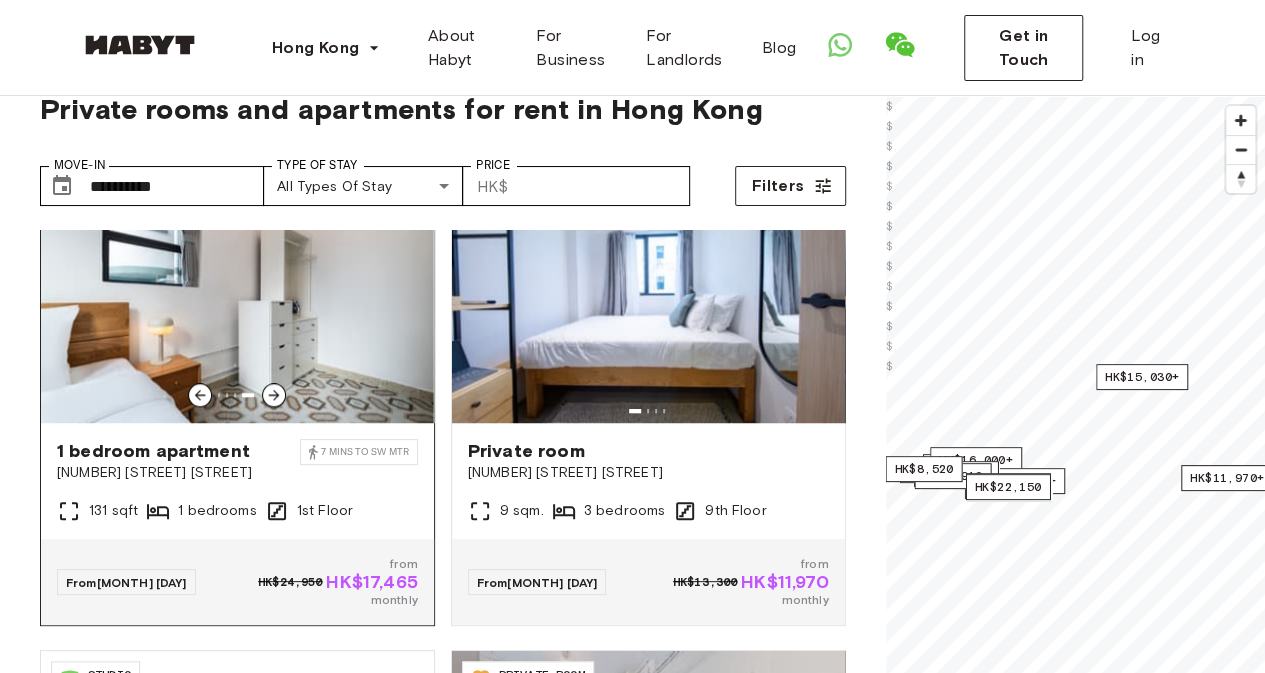 click at bounding box center [237, 303] 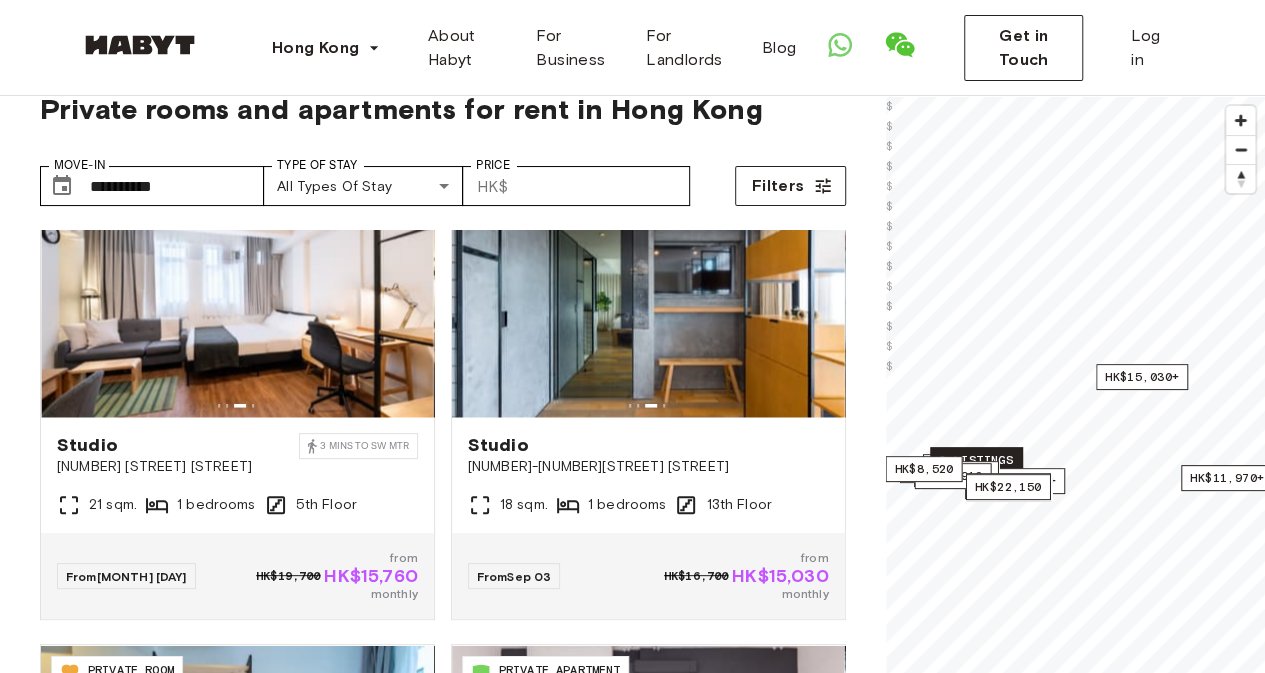 scroll, scrollTop: 1927, scrollLeft: 0, axis: vertical 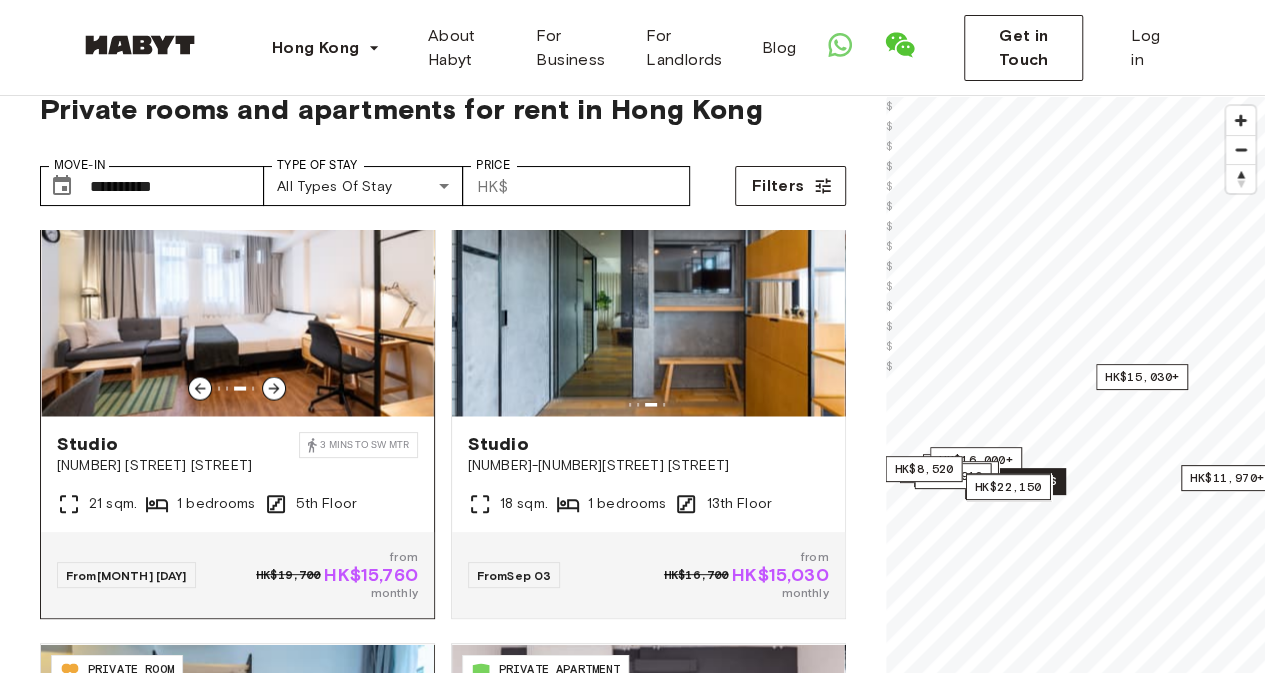 click at bounding box center [237, 296] 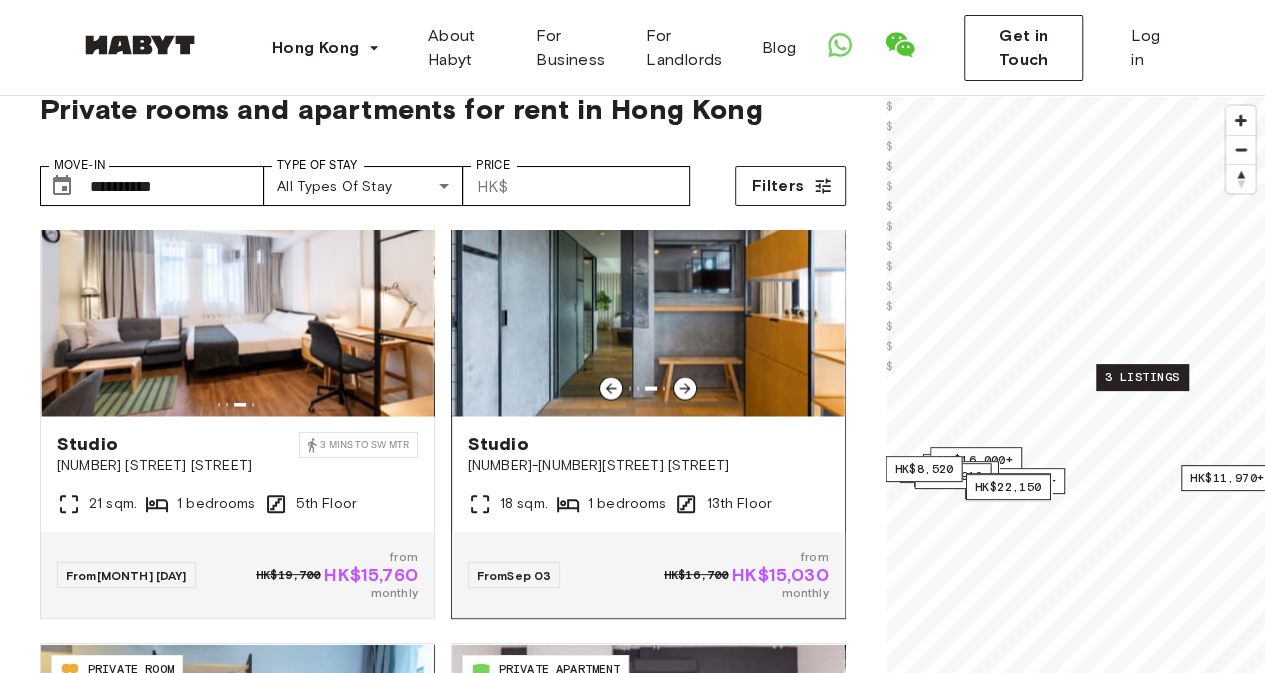 click 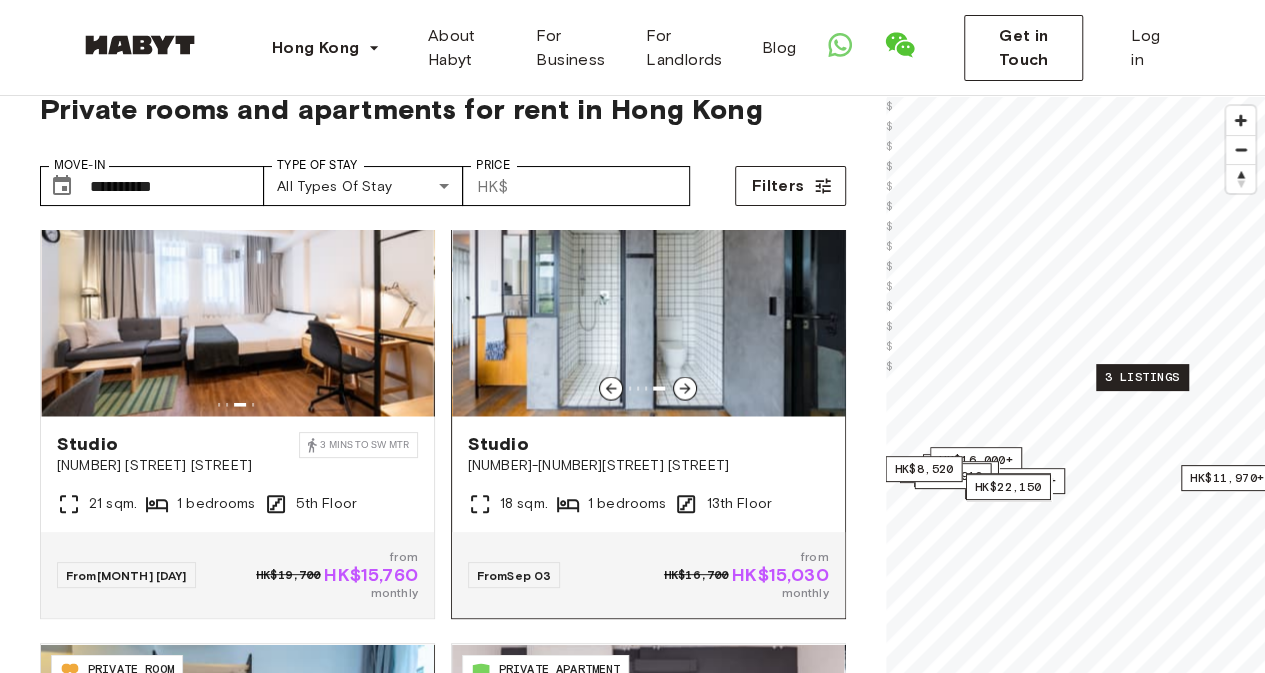 click 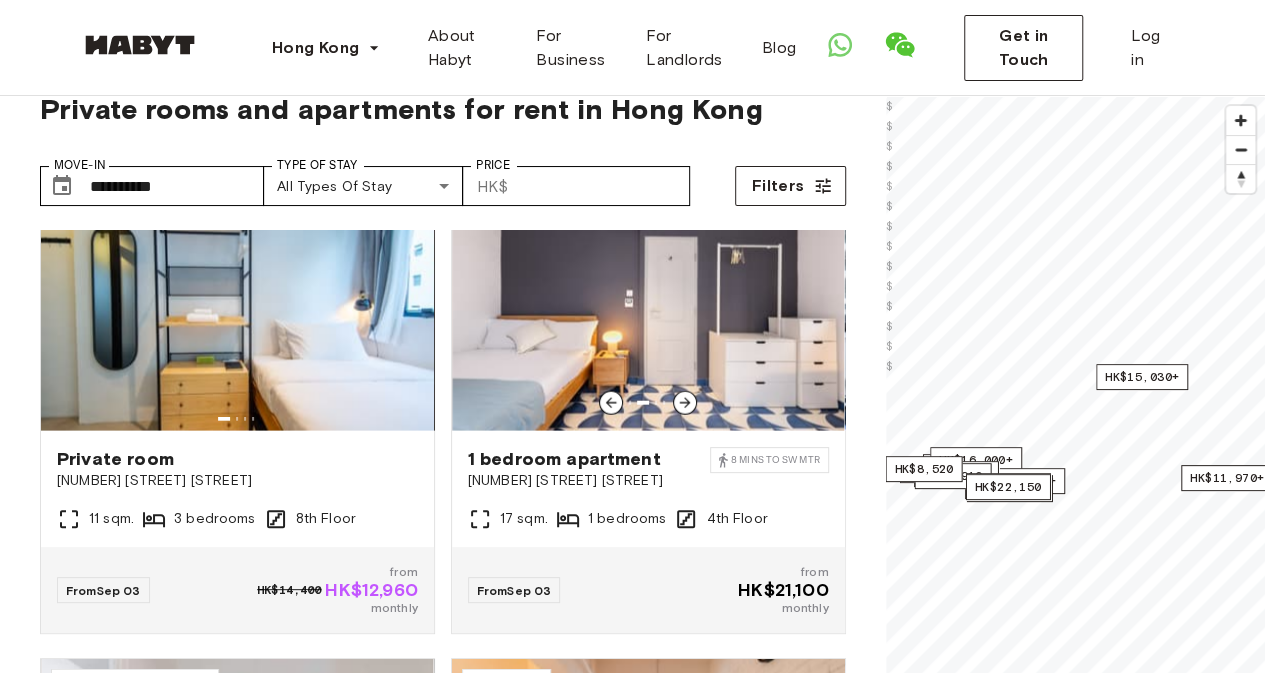 scroll, scrollTop: 2381, scrollLeft: 0, axis: vertical 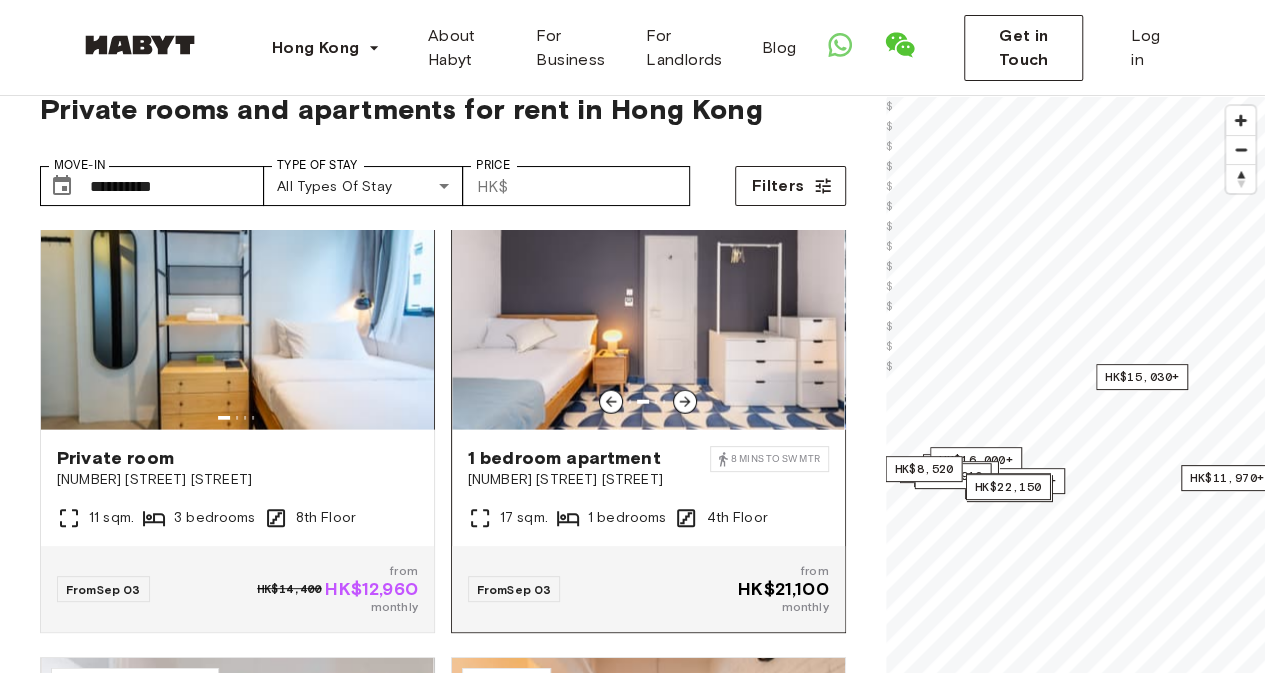 click 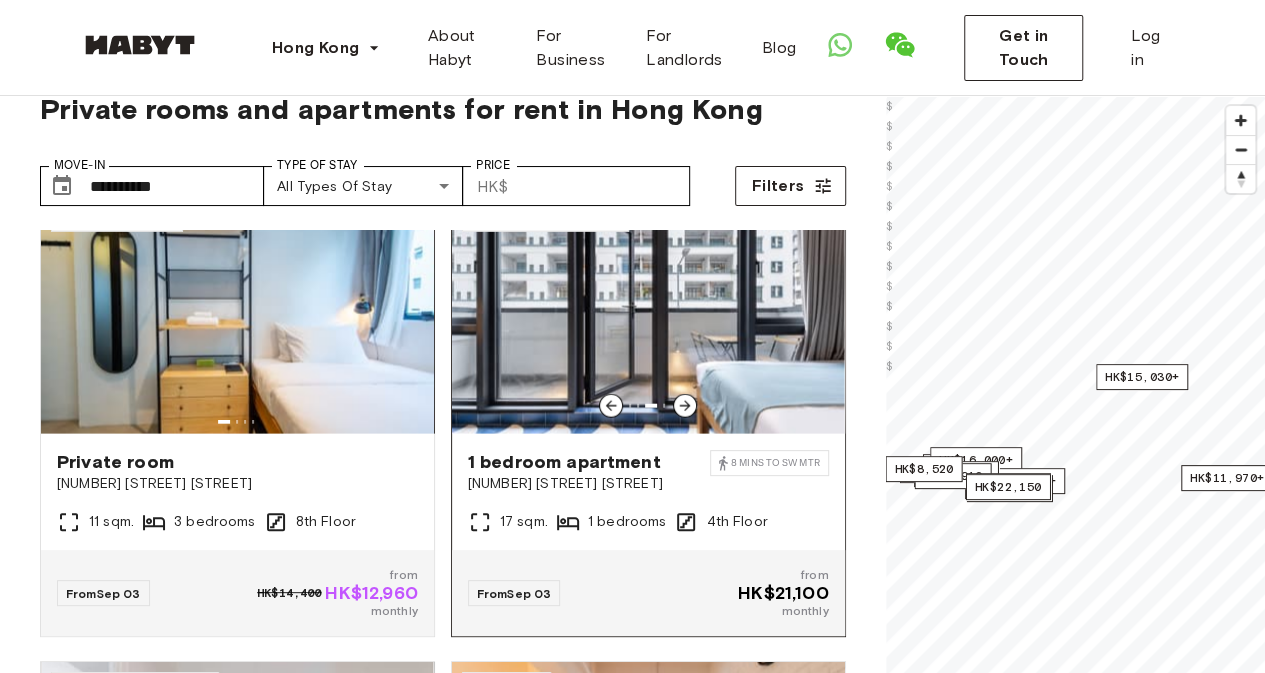 scroll, scrollTop: 2365, scrollLeft: 0, axis: vertical 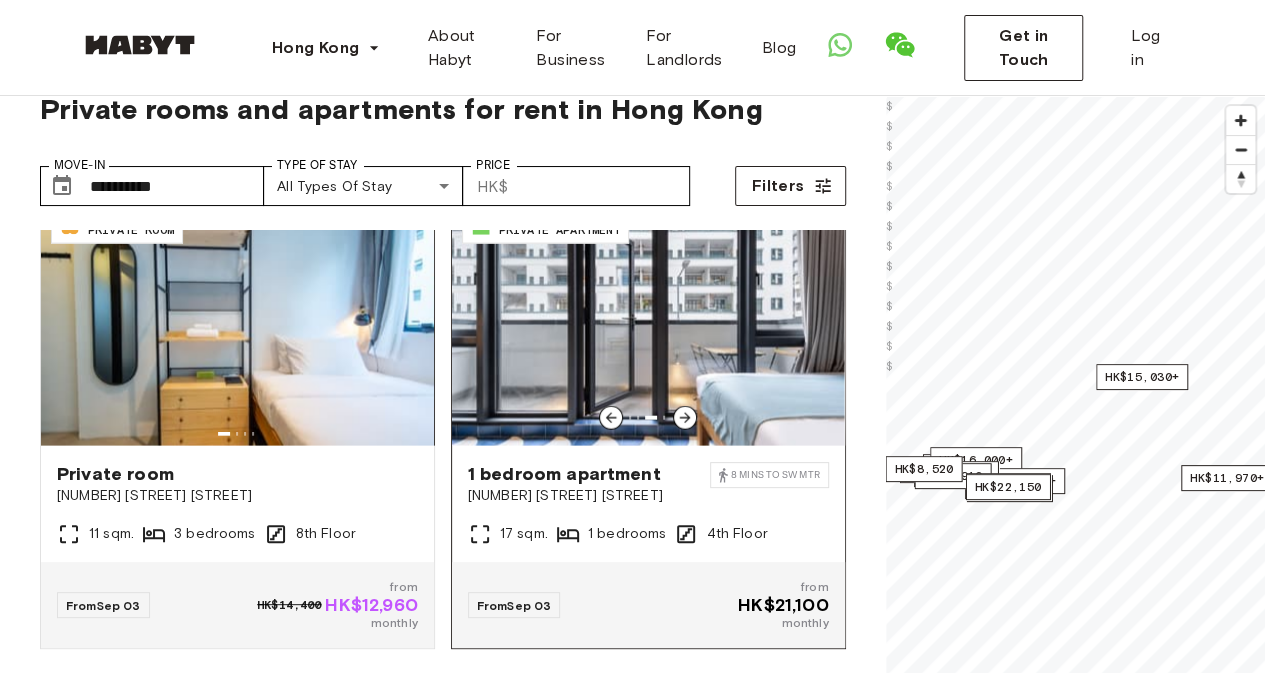 click 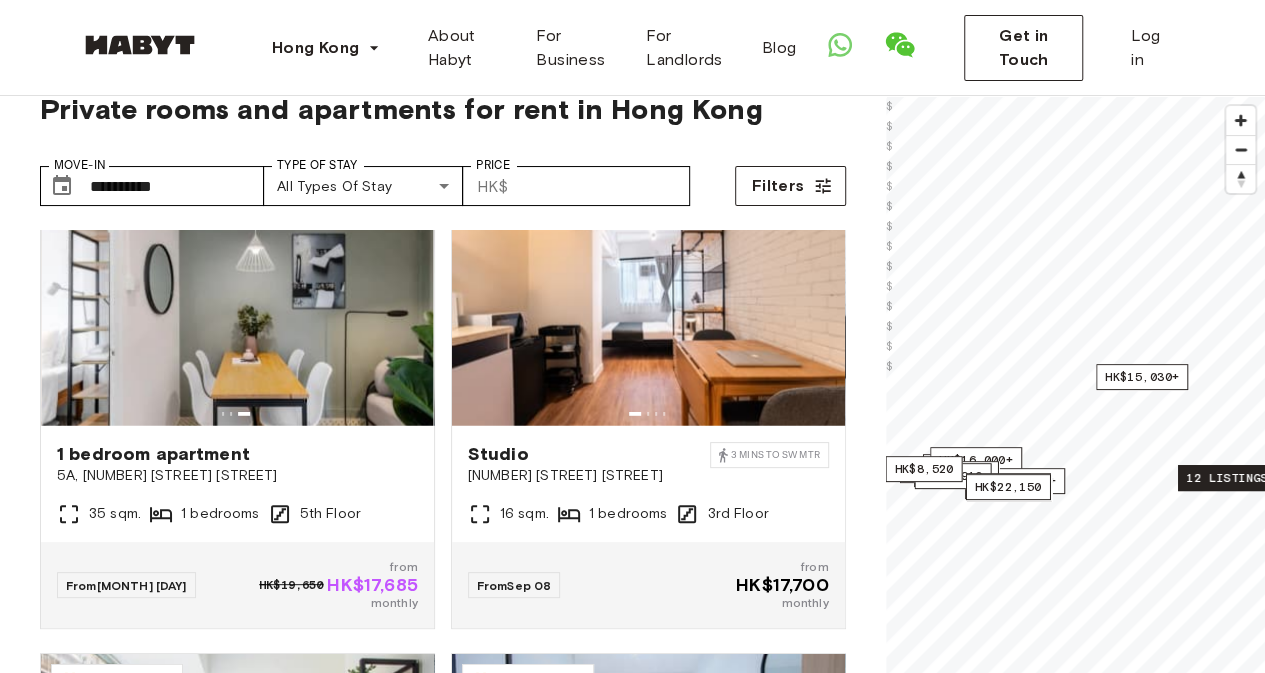 scroll, scrollTop: 2821, scrollLeft: 0, axis: vertical 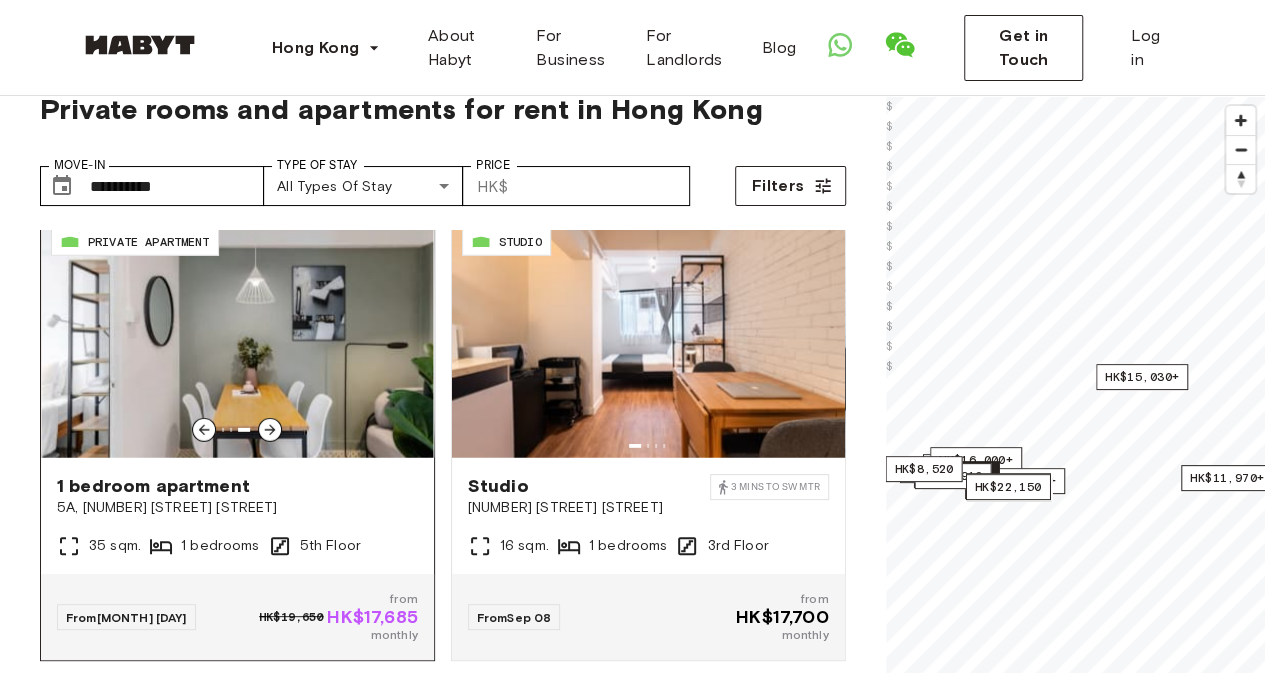 click 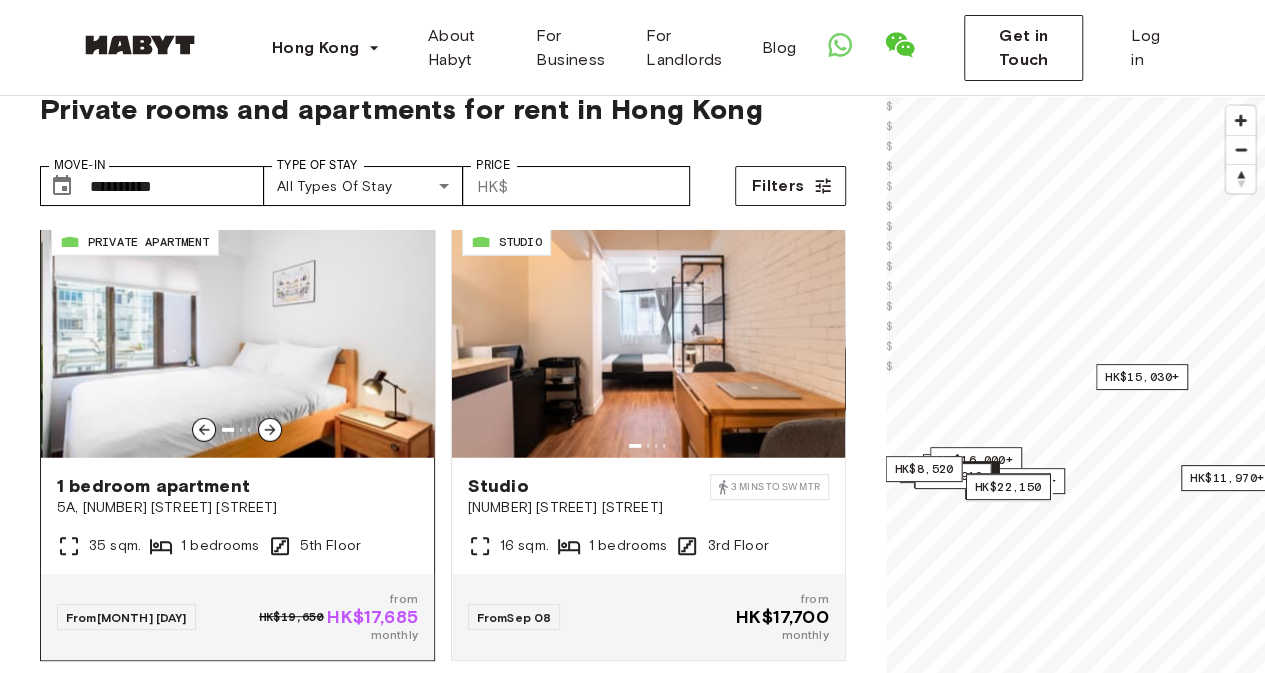 click 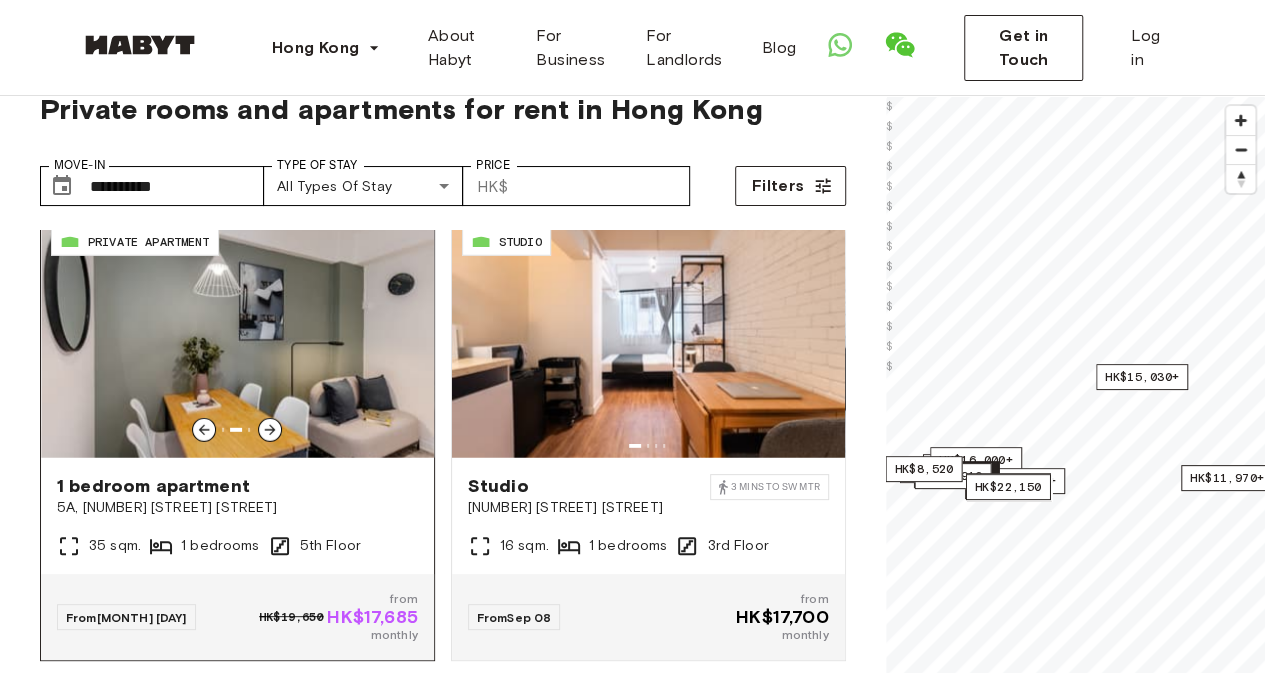 click 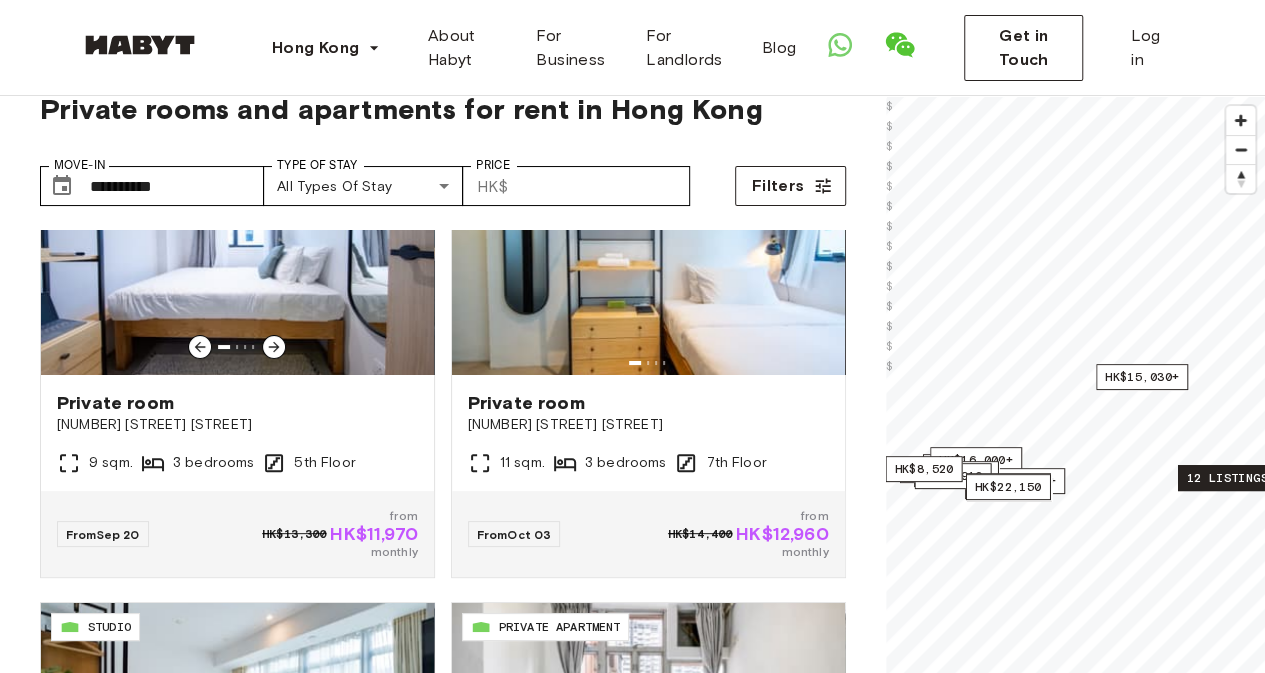 scroll, scrollTop: 4104, scrollLeft: 0, axis: vertical 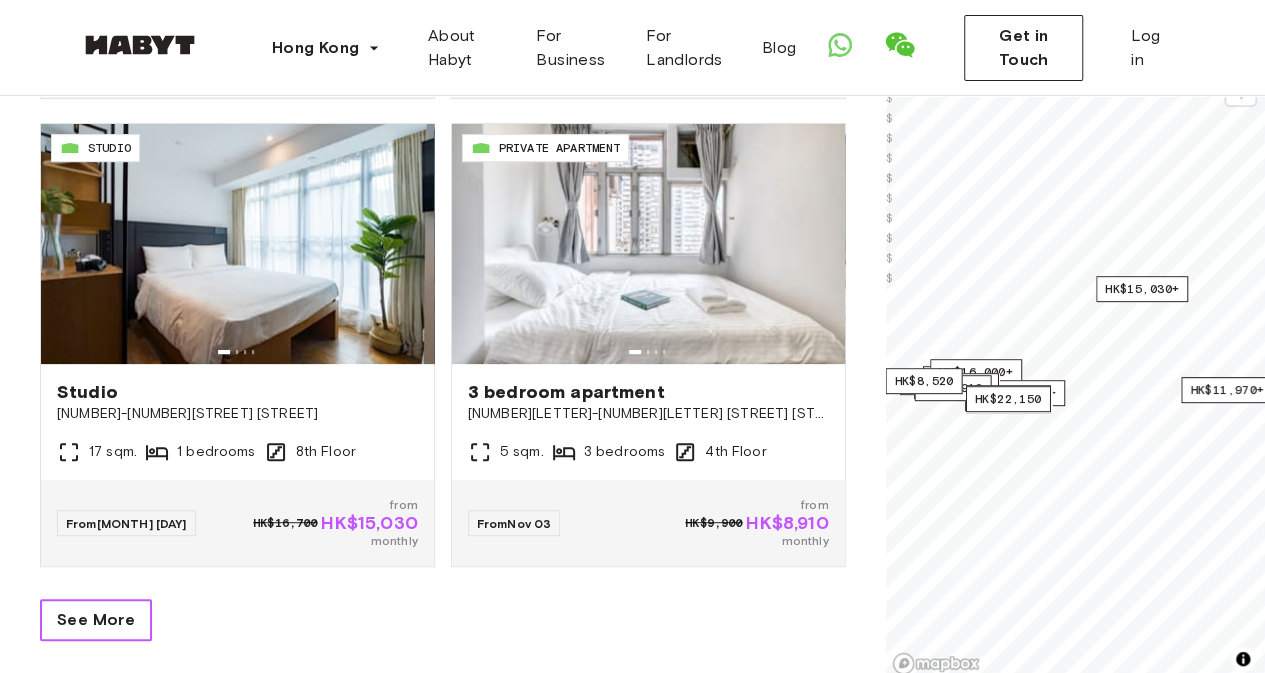click on "See More" at bounding box center [96, 620] 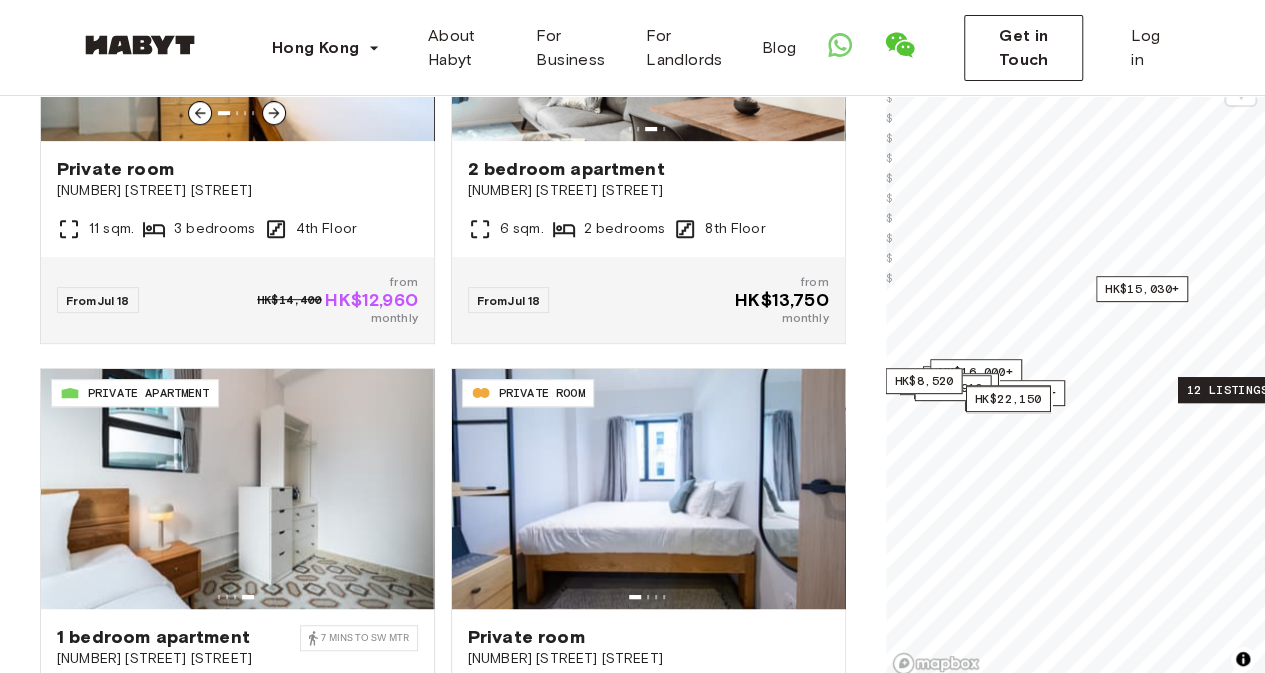 scroll, scrollTop: 0, scrollLeft: 0, axis: both 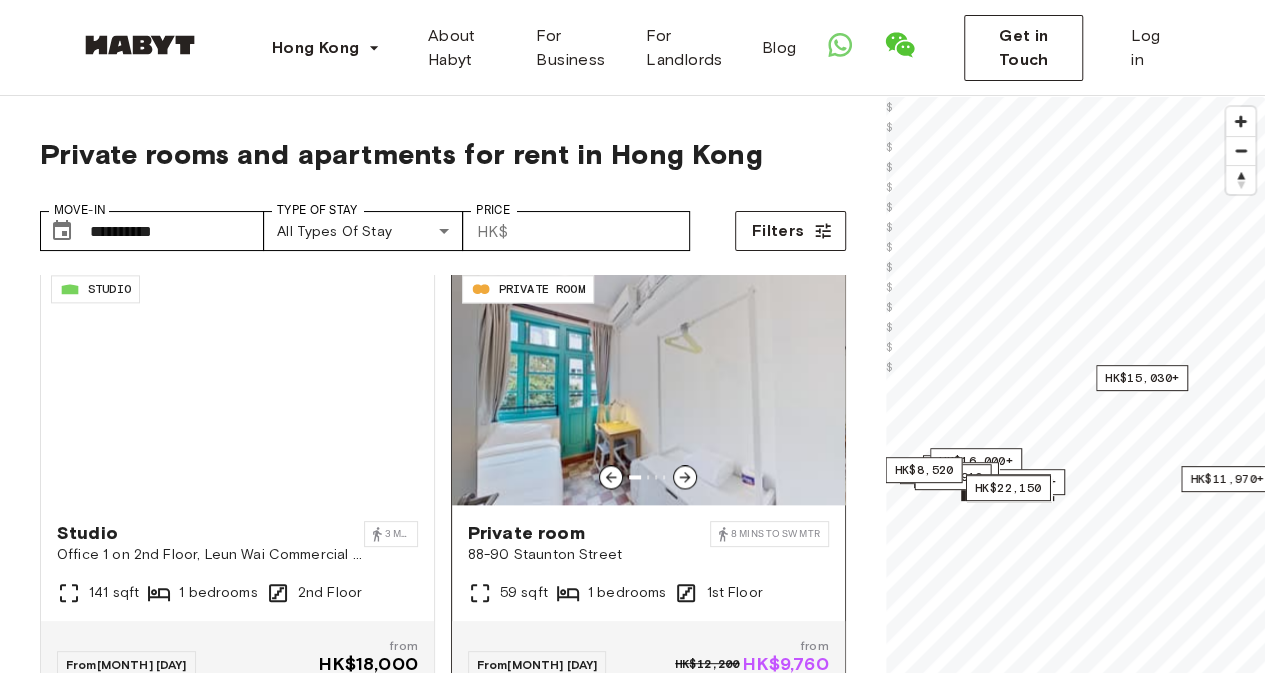 click 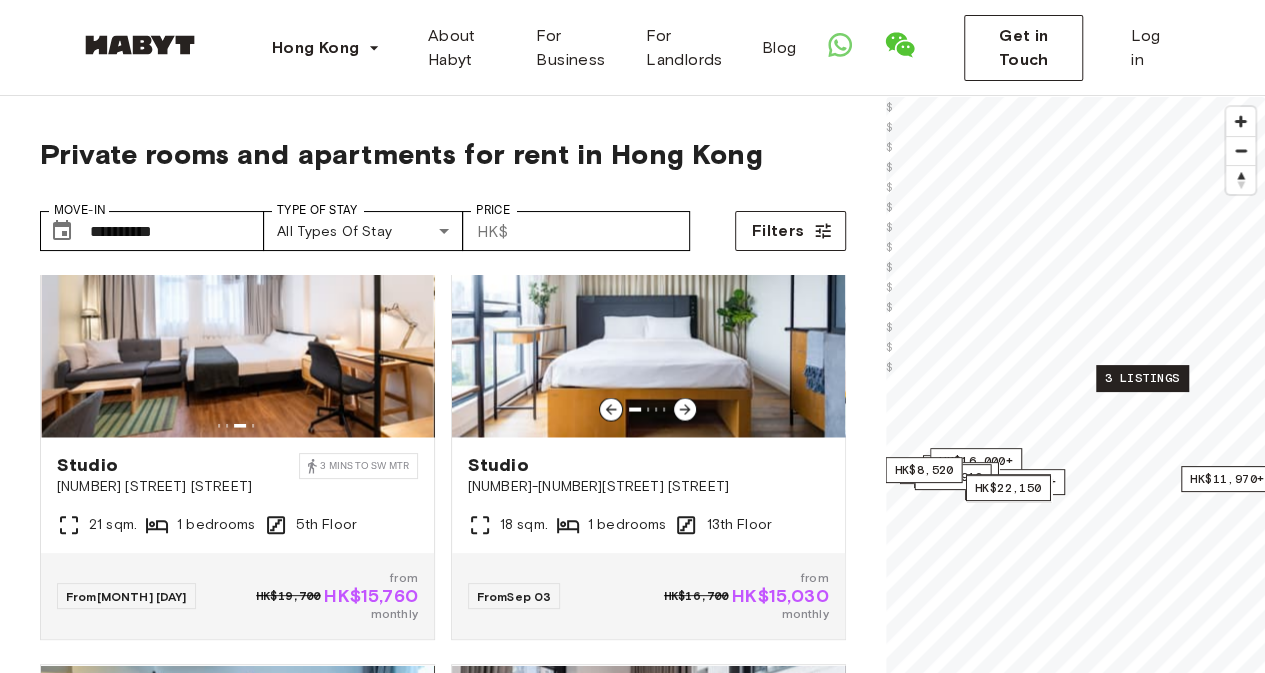 scroll, scrollTop: 1952, scrollLeft: 0, axis: vertical 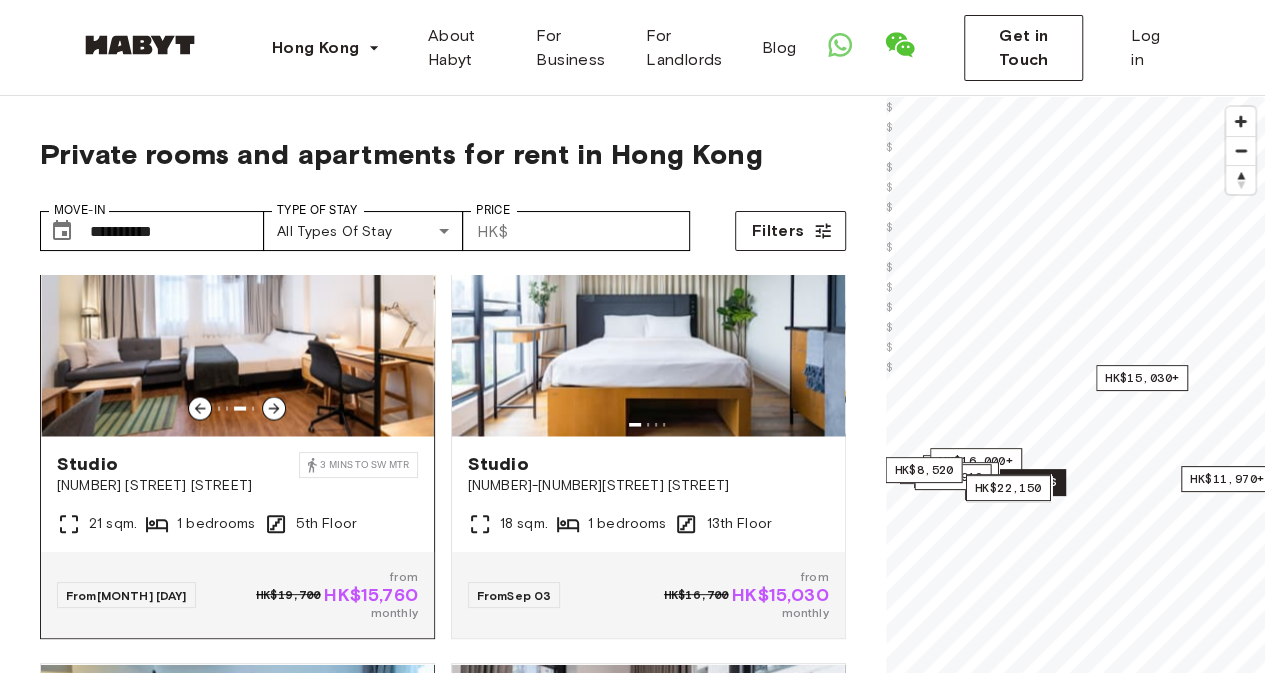 click 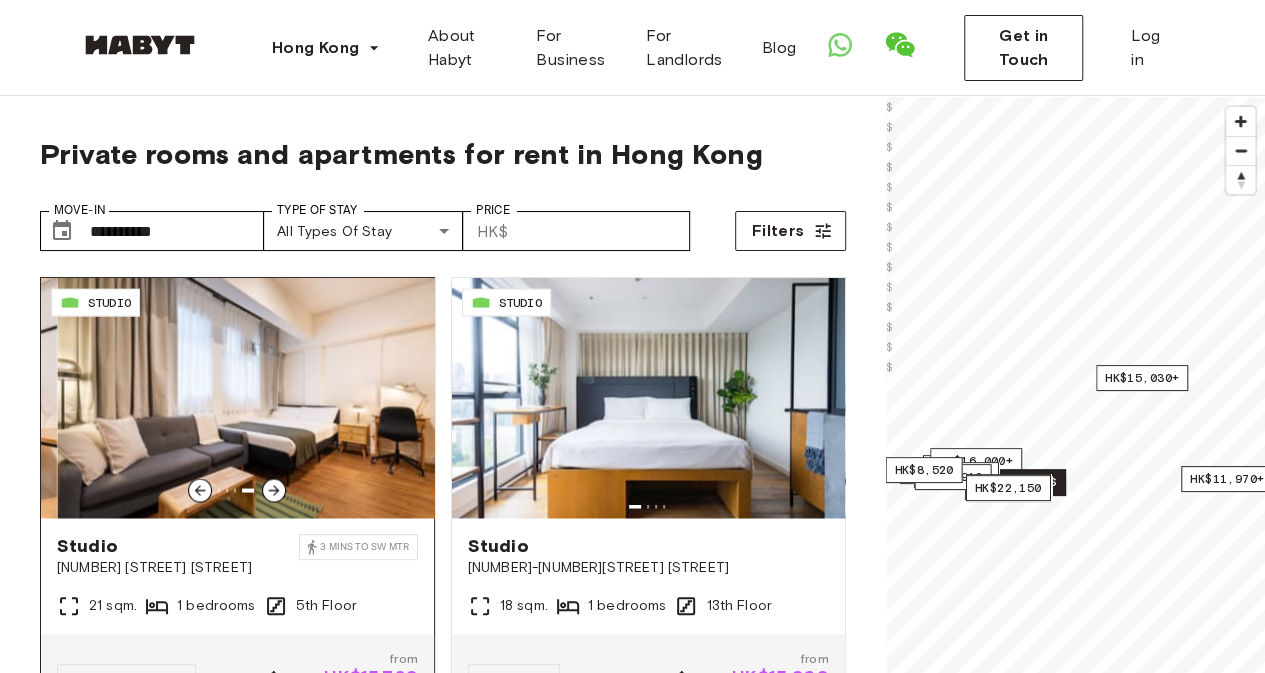 scroll, scrollTop: 1864, scrollLeft: 0, axis: vertical 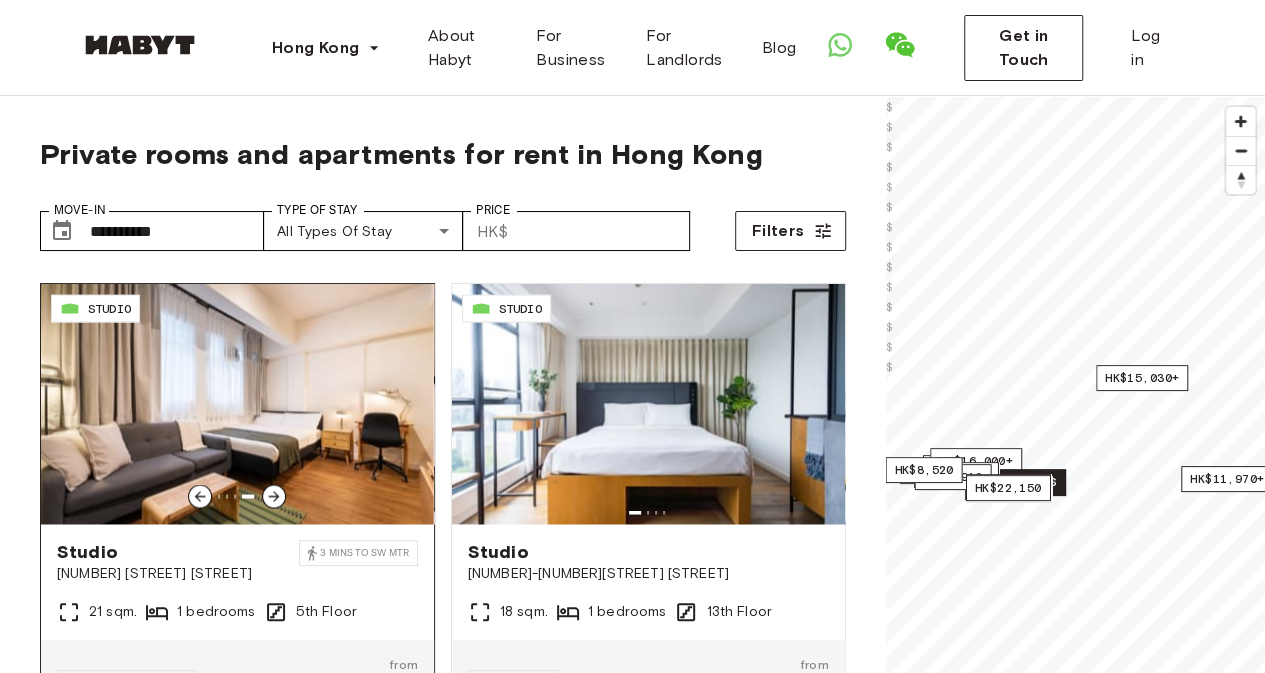 click at bounding box center (274, 496) 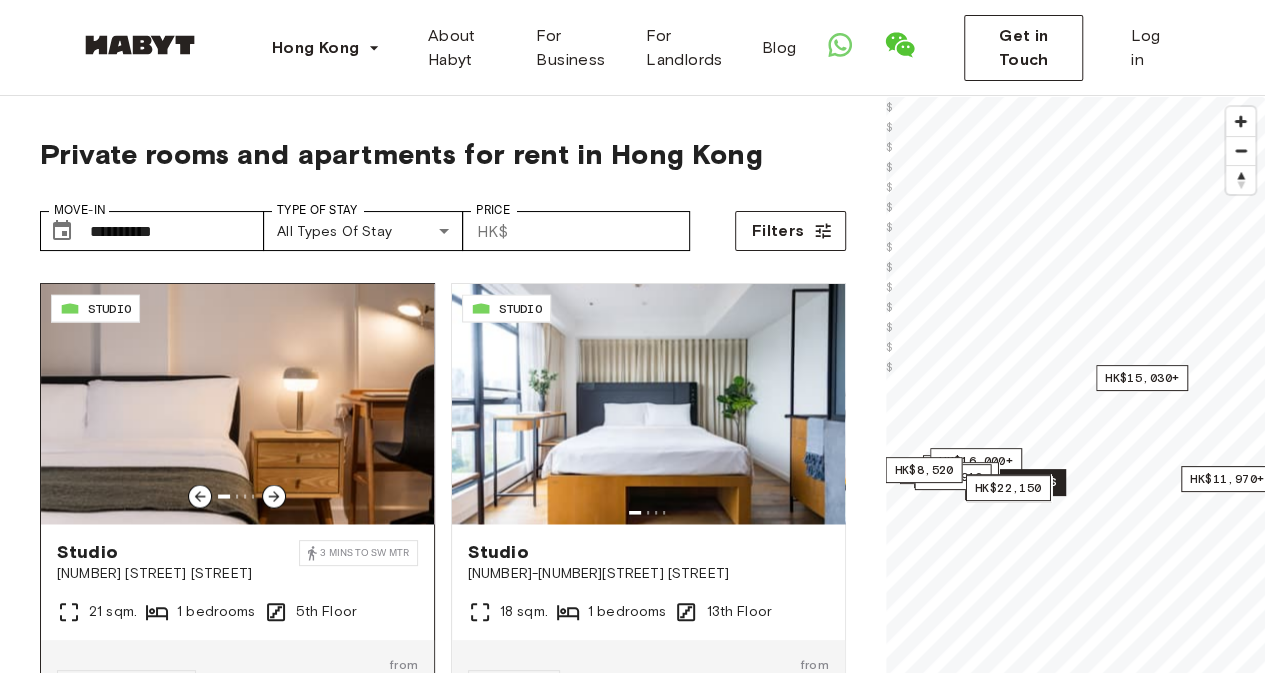 click 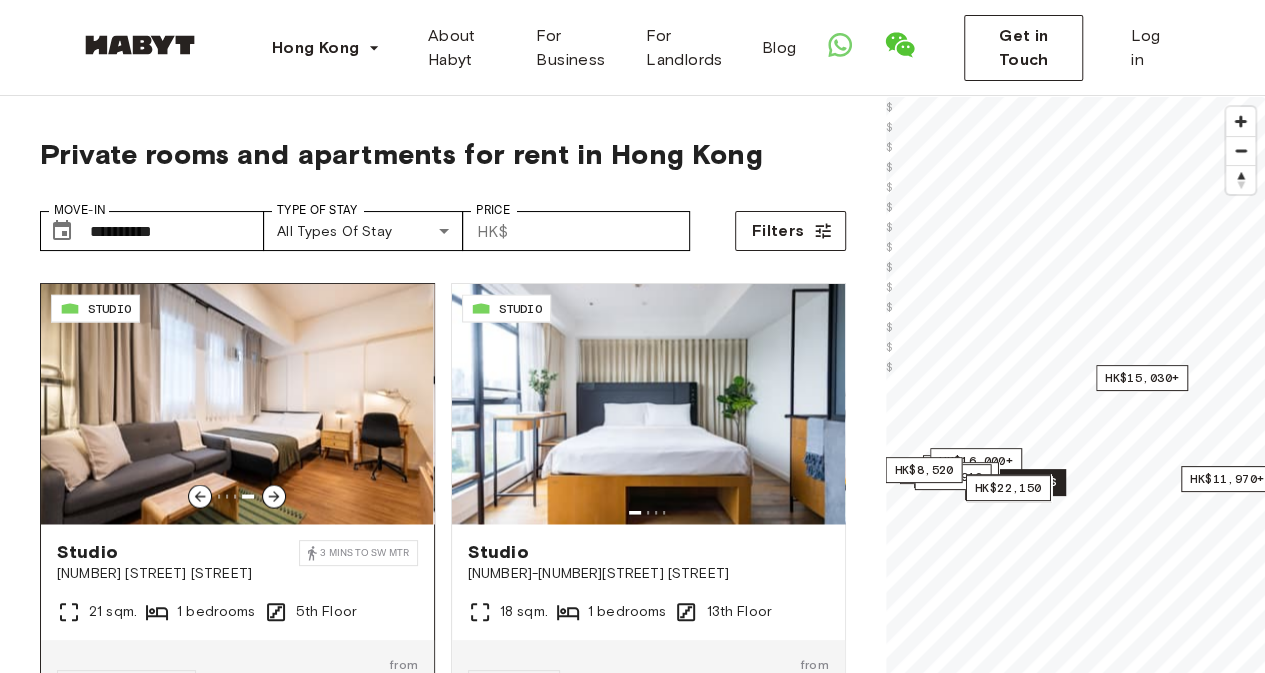 click 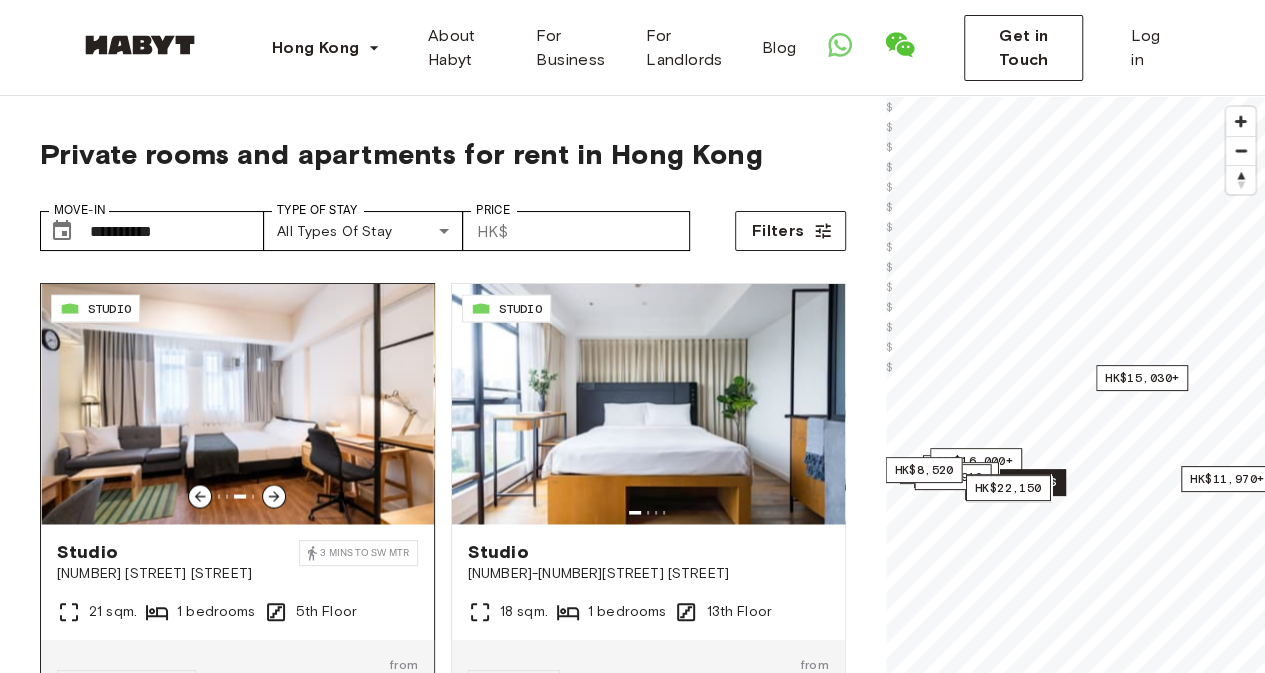 click 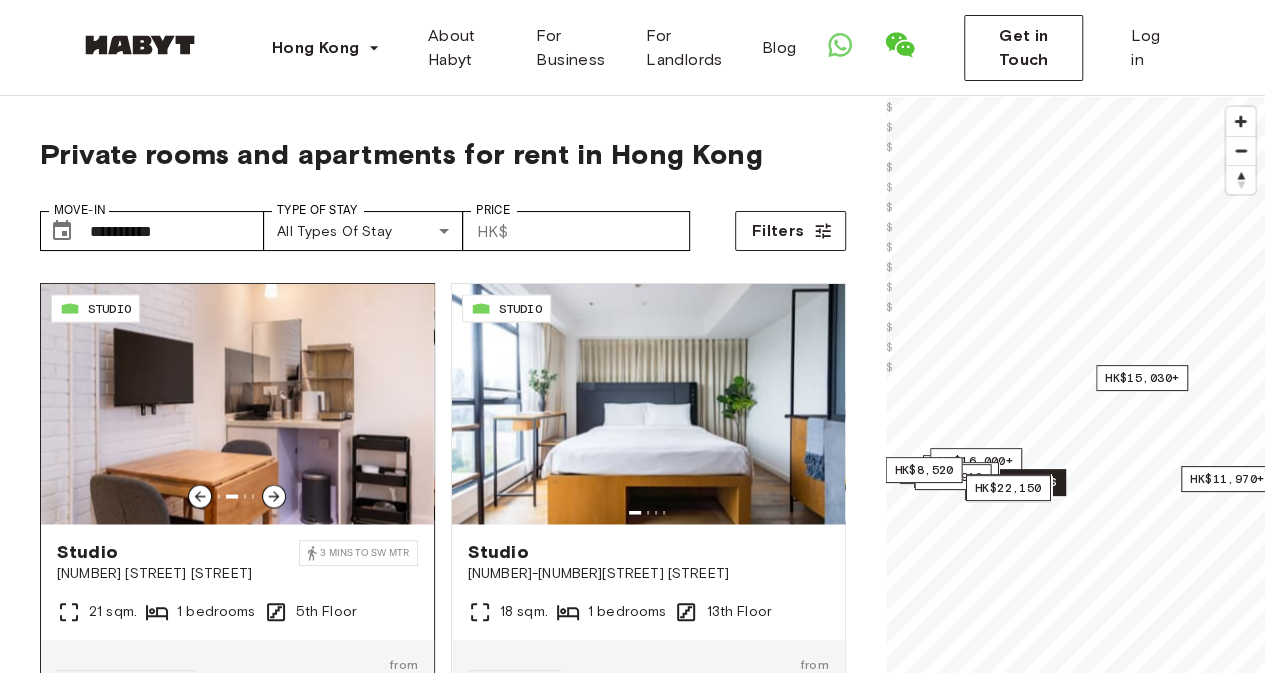 click at bounding box center [236, 404] 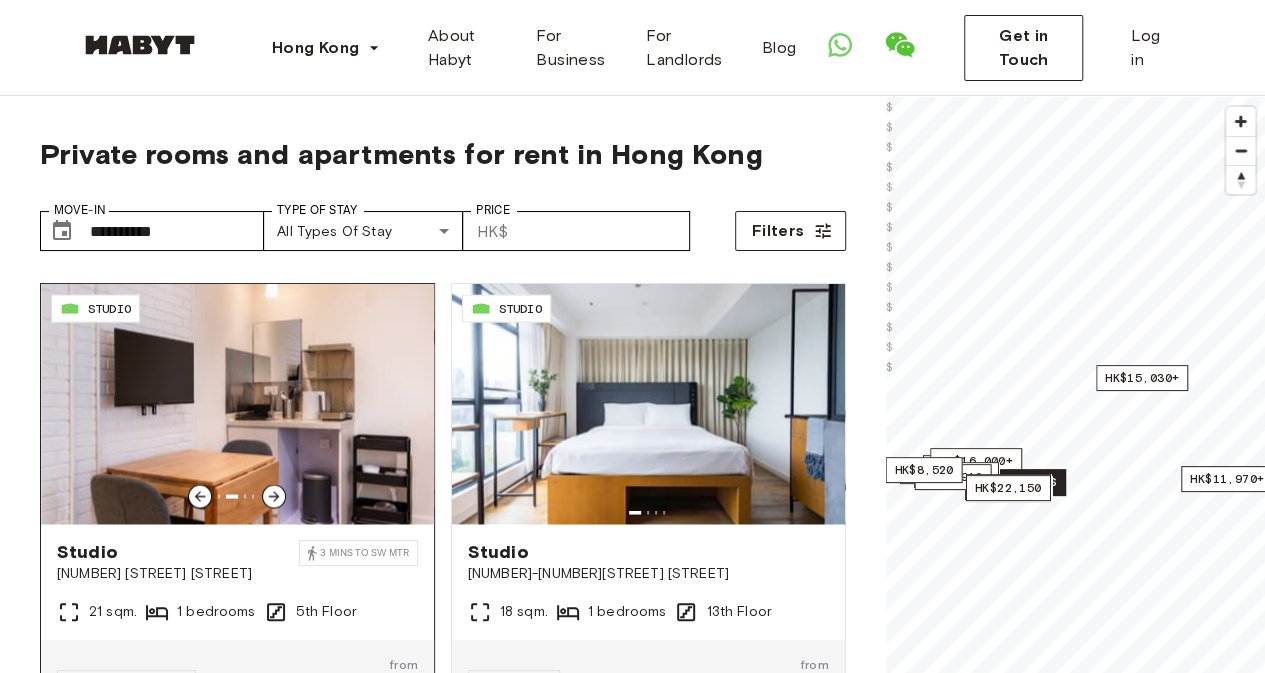 scroll, scrollTop: 1991, scrollLeft: 0, axis: vertical 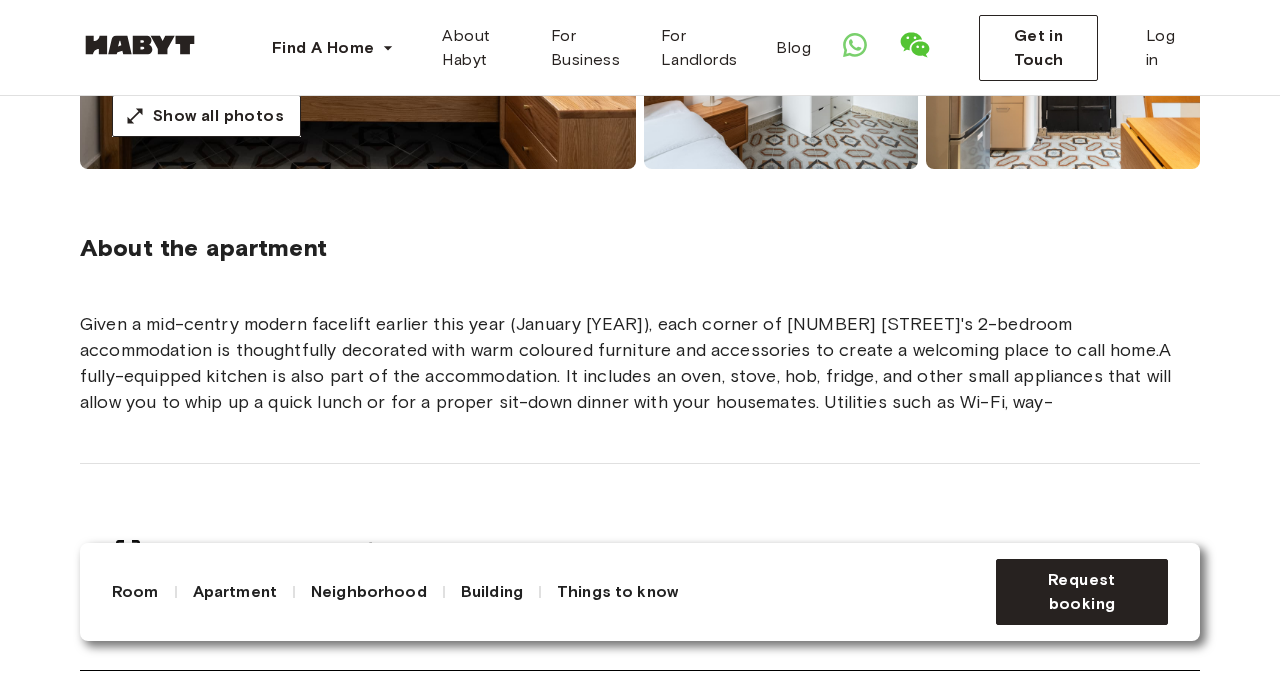 click on "Given a mid-centry modern facelift earlier this year (January 2024), each corner of 2 Shing Wong Street's 2-bedroom accommodation is thoughtfully decorated with warm coloured furniture and accessories to create a welcoming place to call home.A fully-equipped kitchen is also part of the accommodation. It includes an oven, stove, hob, fridge, and other small appliances that will allow you to whip up a quick lunch or for a proper sit-down dinner with your housemates.  Utilities such as Wi-Fi, way-" at bounding box center [640, 363] 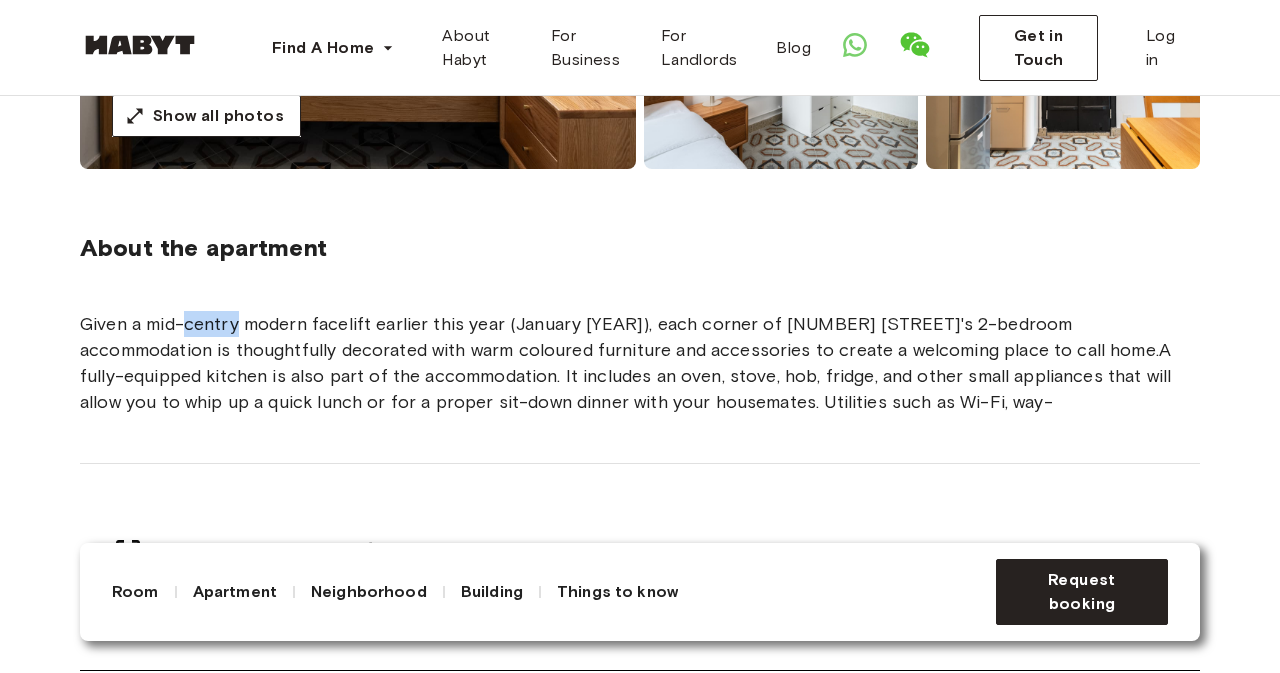 click on "Given a mid-centry modern facelift earlier this year (January 2024), each corner of 2 Shing Wong Street's 2-bedroom accommodation is thoughtfully decorated with warm coloured furniture and accessories to create a welcoming place to call home.A fully-equipped kitchen is also part of the accommodation. It includes an oven, stove, hob, fridge, and other small appliances that will allow you to whip up a quick lunch or for a proper sit-down dinner with your housemates.  Utilities such as Wi-Fi, way-" at bounding box center [640, 363] 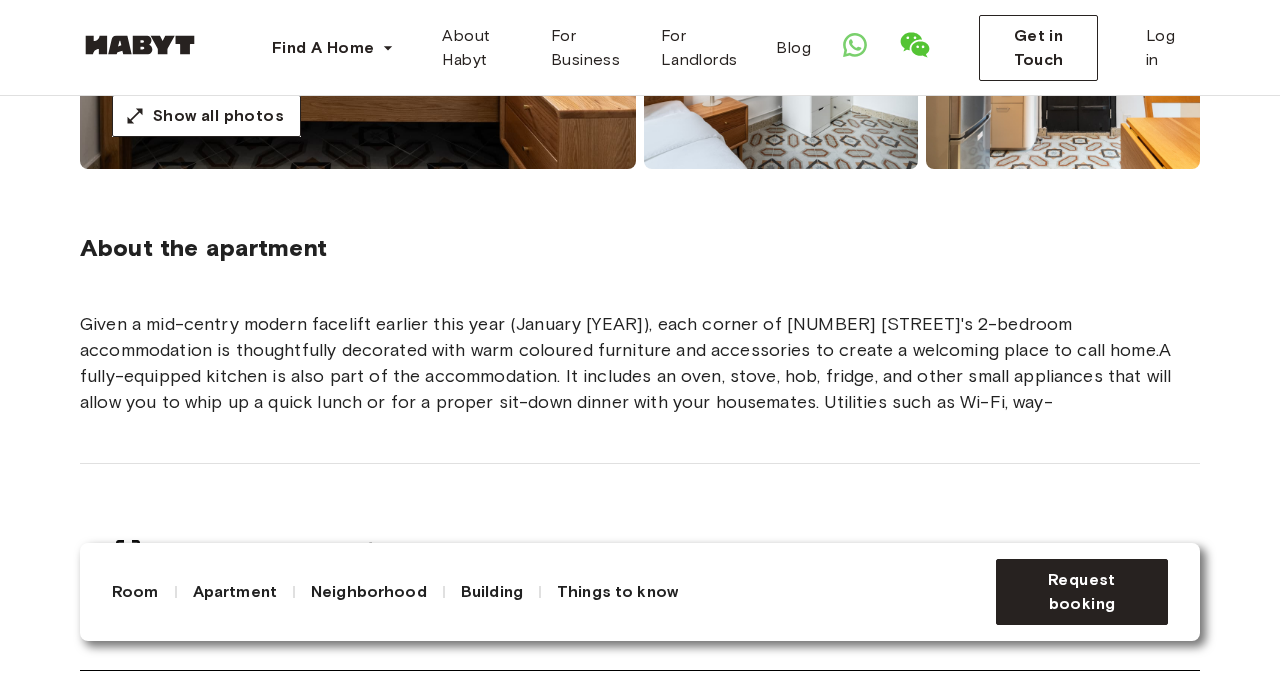 click on "Given a mid-centry modern facelift earlier this year (January 2024), each corner of 2 Shing Wong Street's 2-bedroom accommodation is thoughtfully decorated with warm coloured furniture and accessories to create a welcoming place to call home.A fully-equipped kitchen is also part of the accommodation. It includes an oven, stove, hob, fridge, and other small appliances that will allow you to whip up a quick lunch or for a proper sit-down dinner with your housemates.  Utilities such as Wi-Fi, way-" at bounding box center (640, 363) 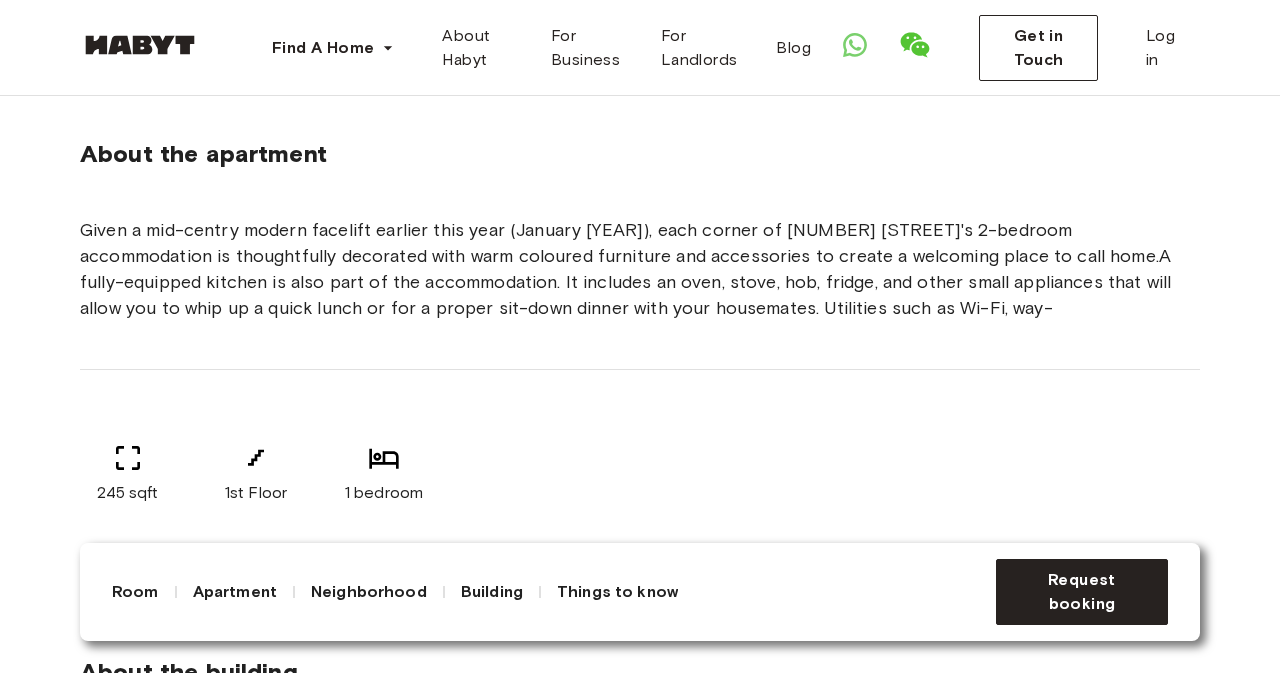 scroll, scrollTop: 675, scrollLeft: 0, axis: vertical 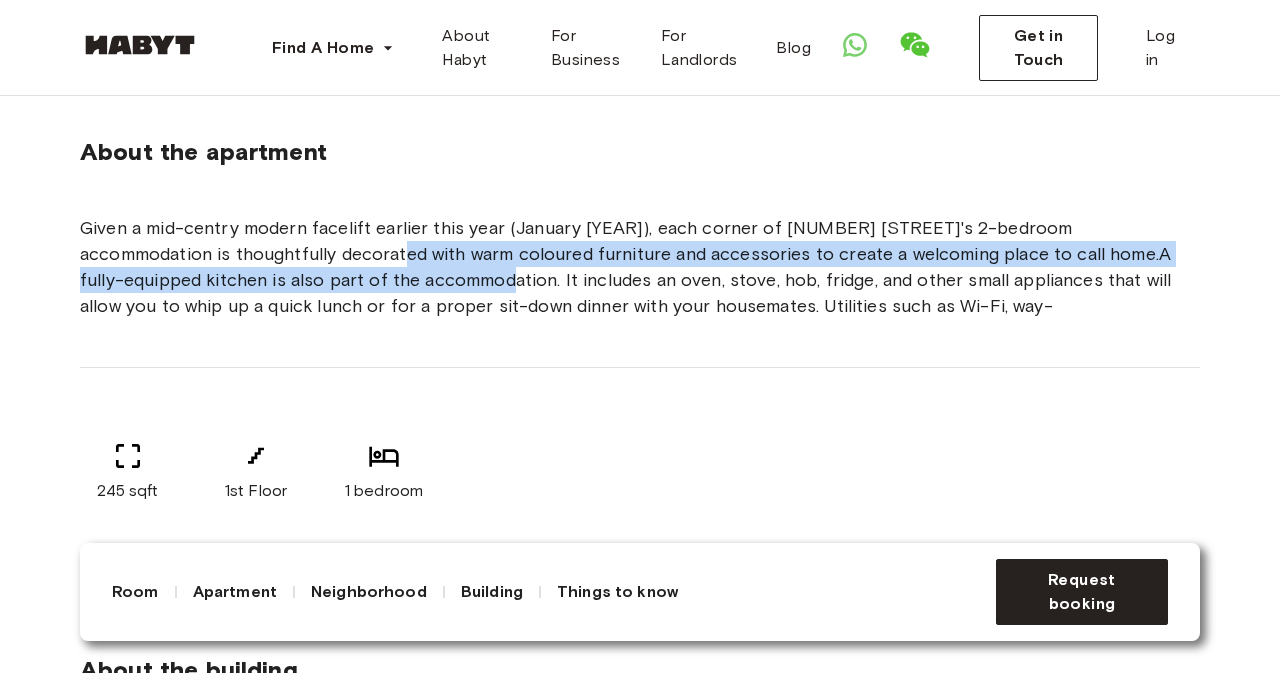 drag, startPoint x: 308, startPoint y: 263, endPoint x: 394, endPoint y: 291, distance: 90.44335 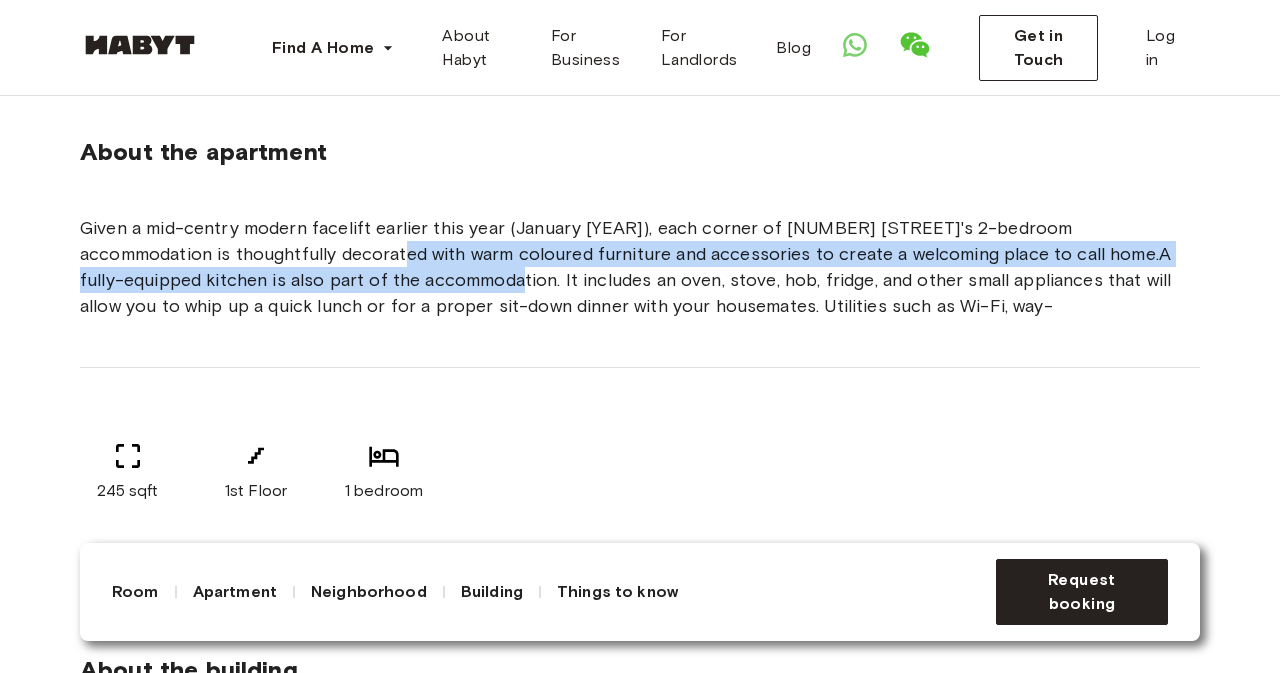 click on "Given a mid-centry modern facelift earlier this year (January 2024), each corner of 2 Shing Wong Street's 2-bedroom accommodation is thoughtfully decorated with warm coloured furniture and accessories to create a welcoming place to call home.A fully-equipped kitchen is also part of the accommodation. It includes an oven, stove, hob, fridge, and other small appliances that will allow you to whip up a quick lunch or for a proper sit-down dinner with your housemates.  Utilities such as Wi-Fi, way-" at bounding box center [640, 267] 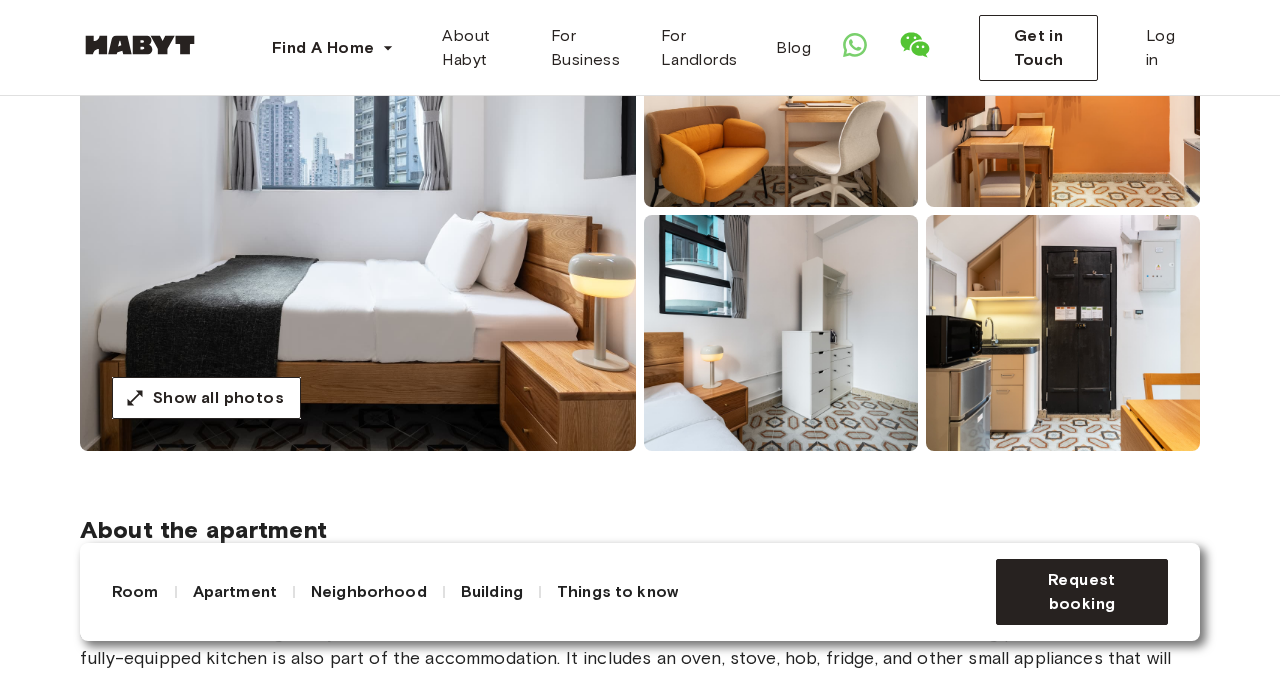 scroll, scrollTop: 284, scrollLeft: 0, axis: vertical 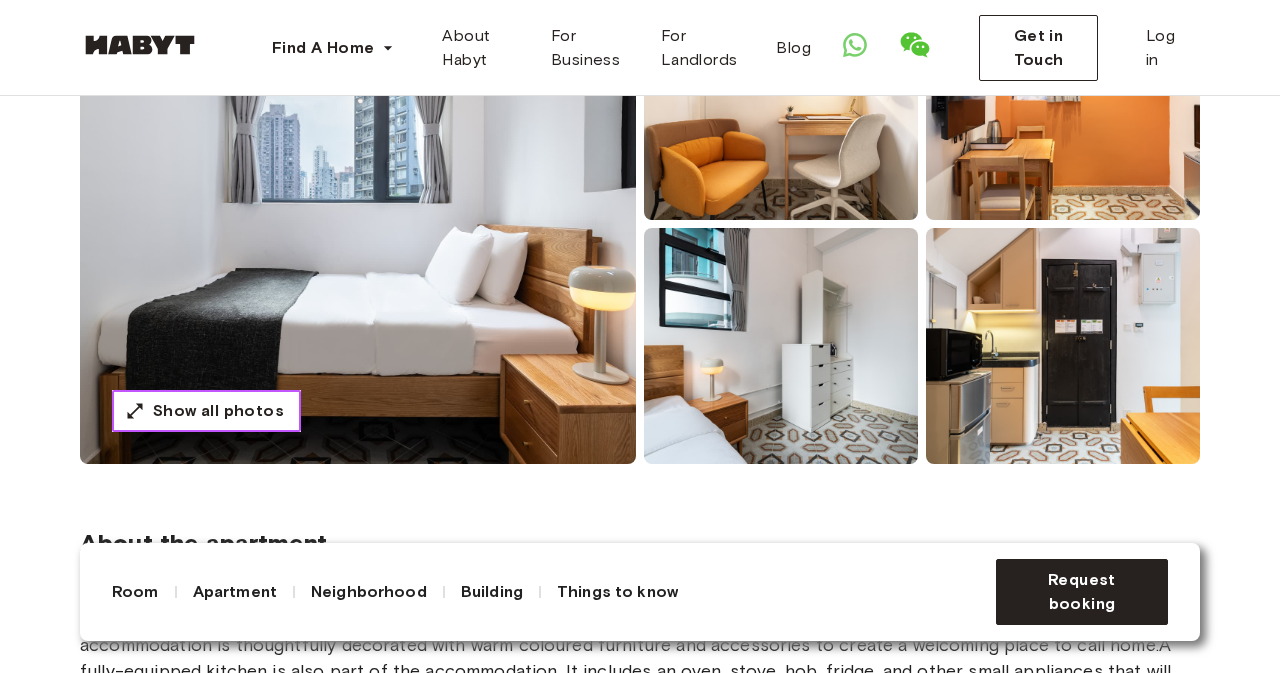 click on "Show all photos" at bounding box center [218, 411] 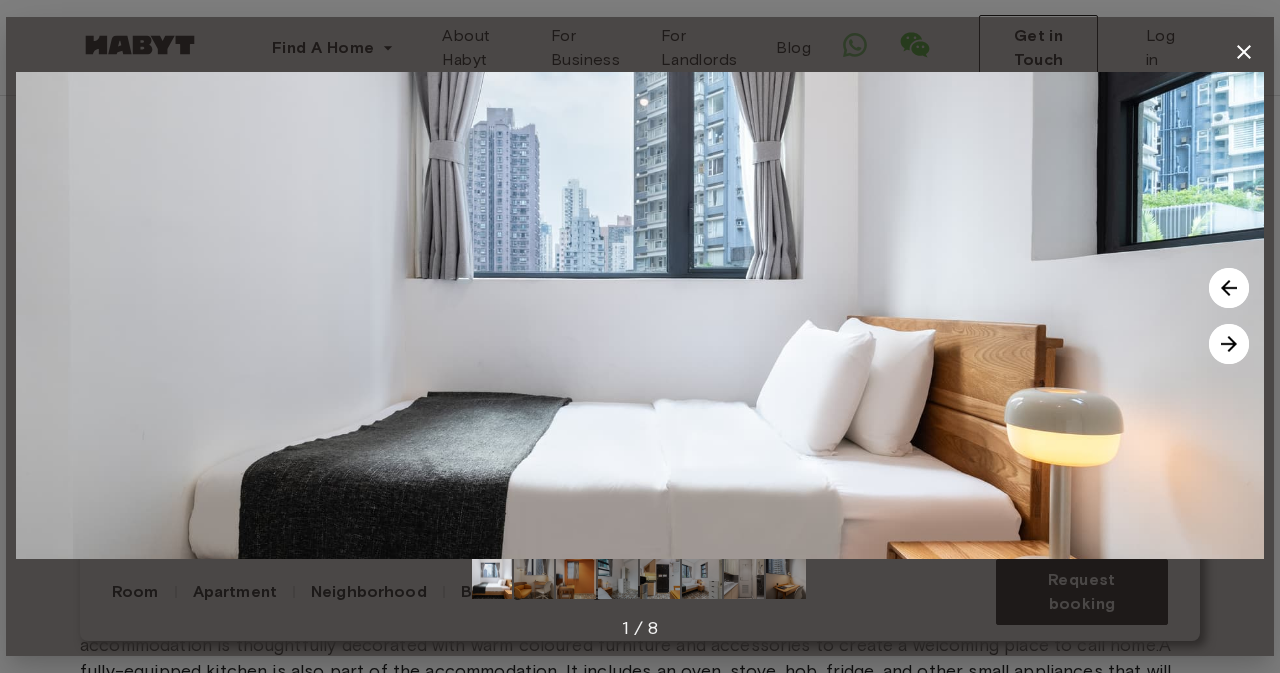 click at bounding box center (1229, 344) 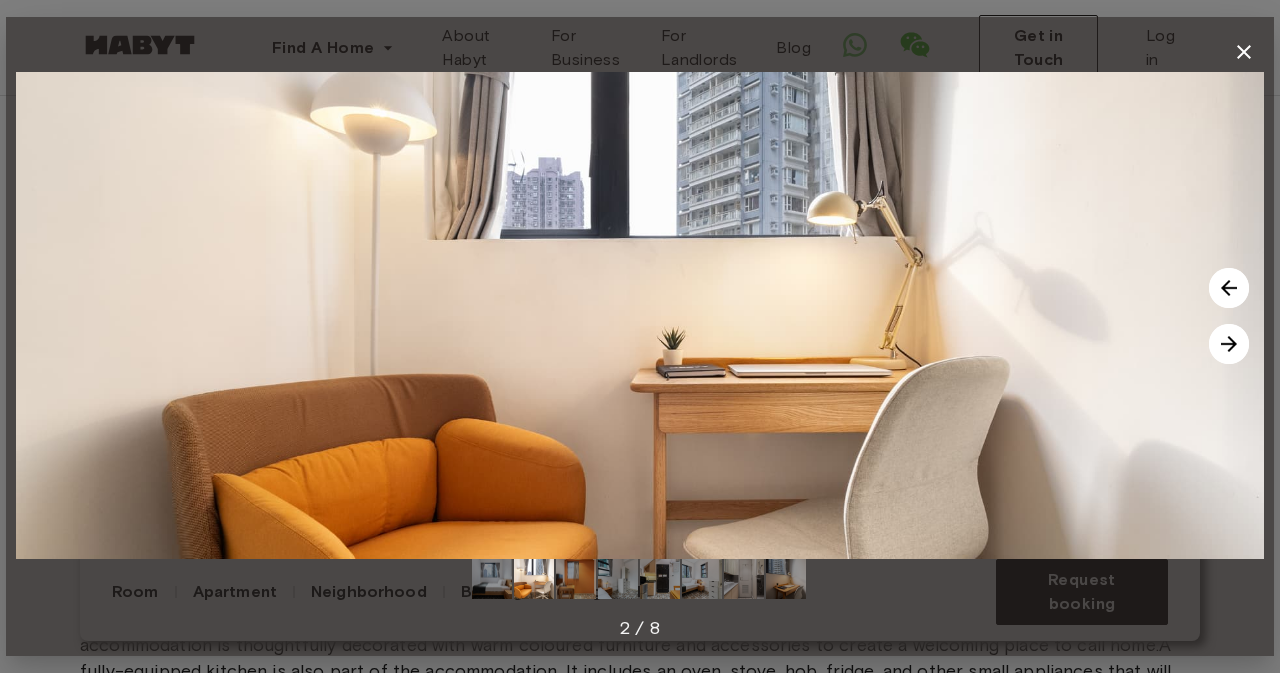 click at bounding box center [1229, 344] 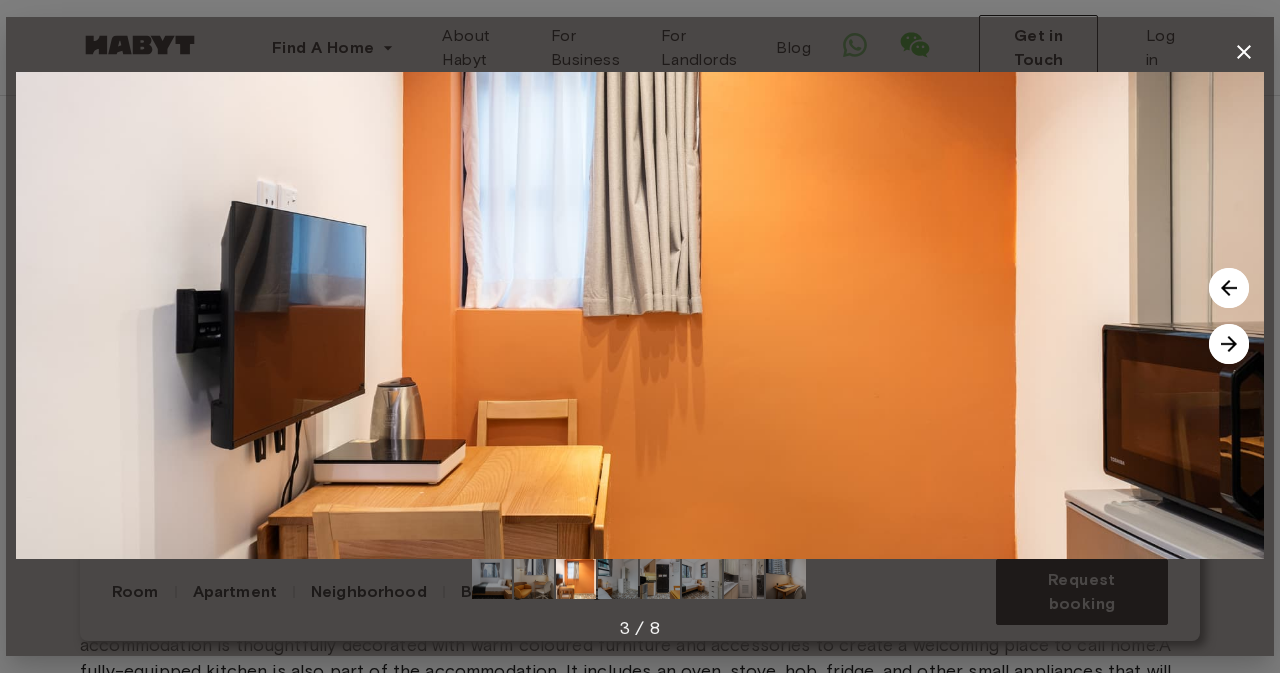 click at bounding box center (1229, 344) 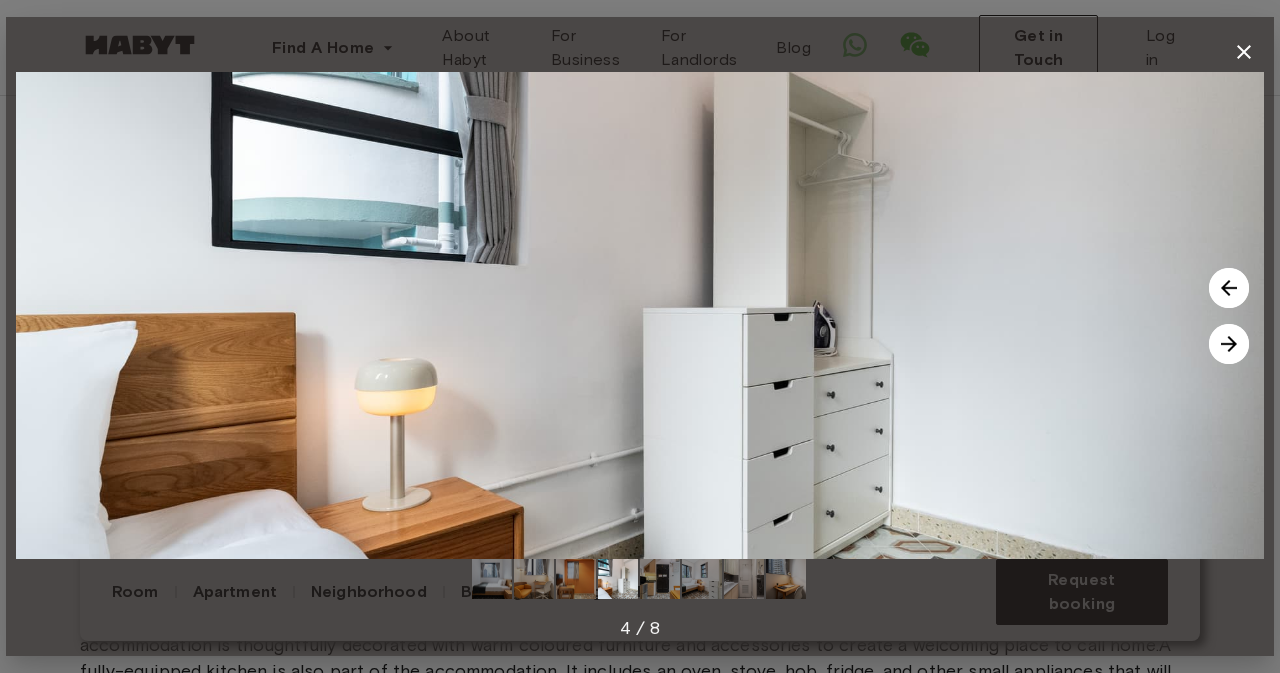 click at bounding box center (1229, 344) 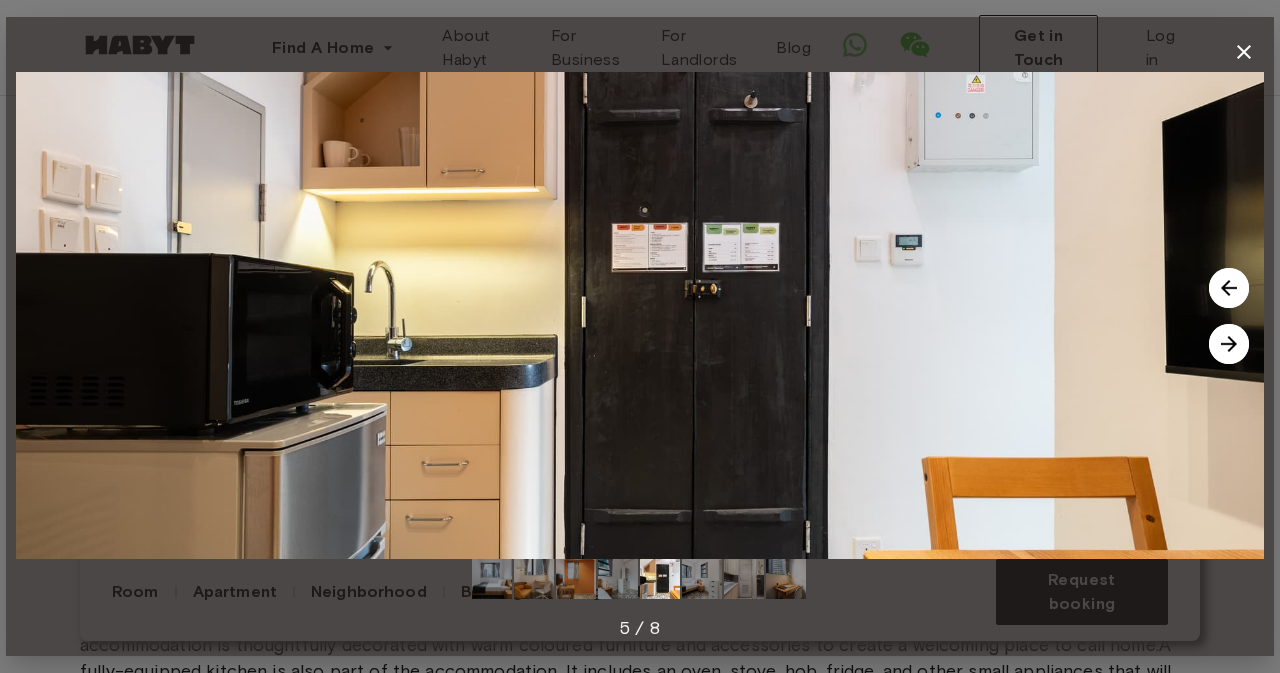 click at bounding box center (640, 579) 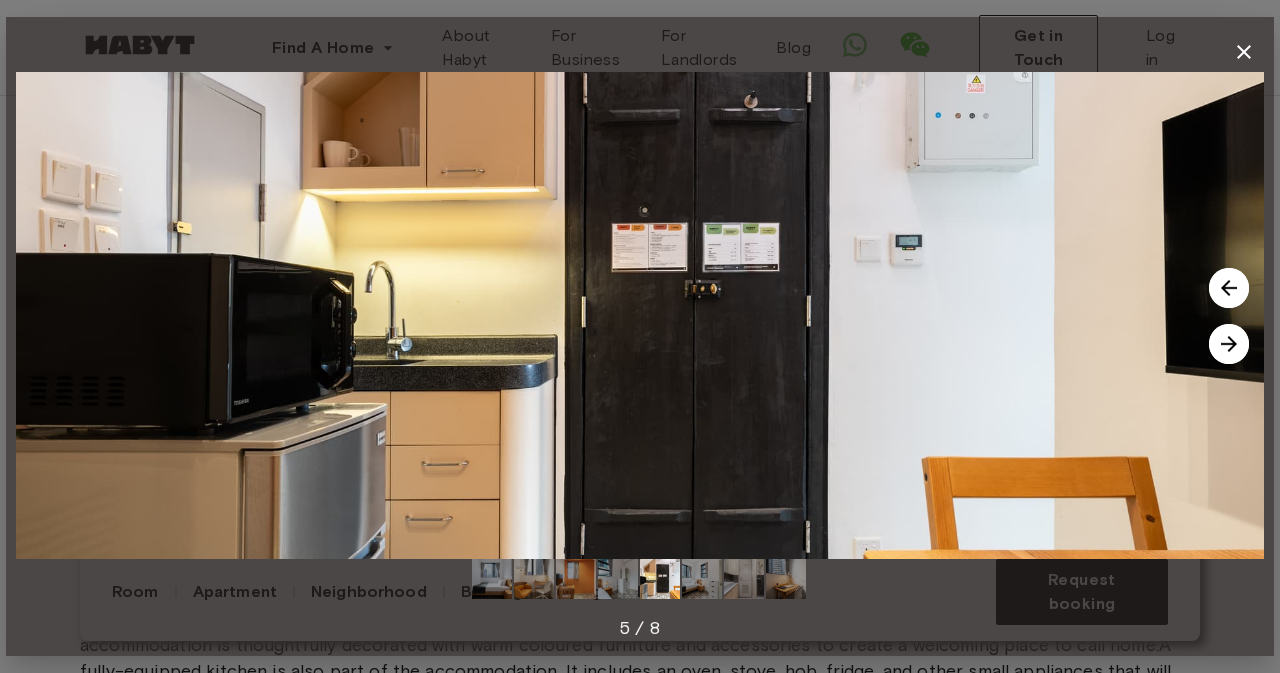 click 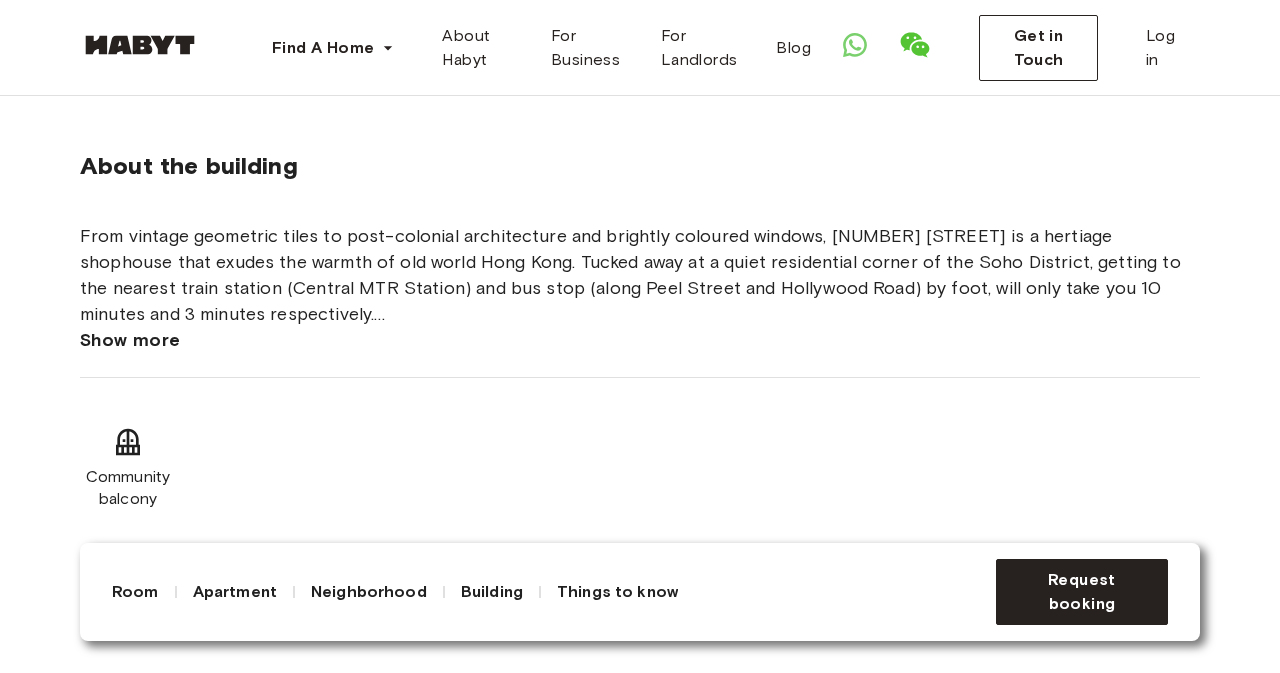 scroll, scrollTop: 1180, scrollLeft: 0, axis: vertical 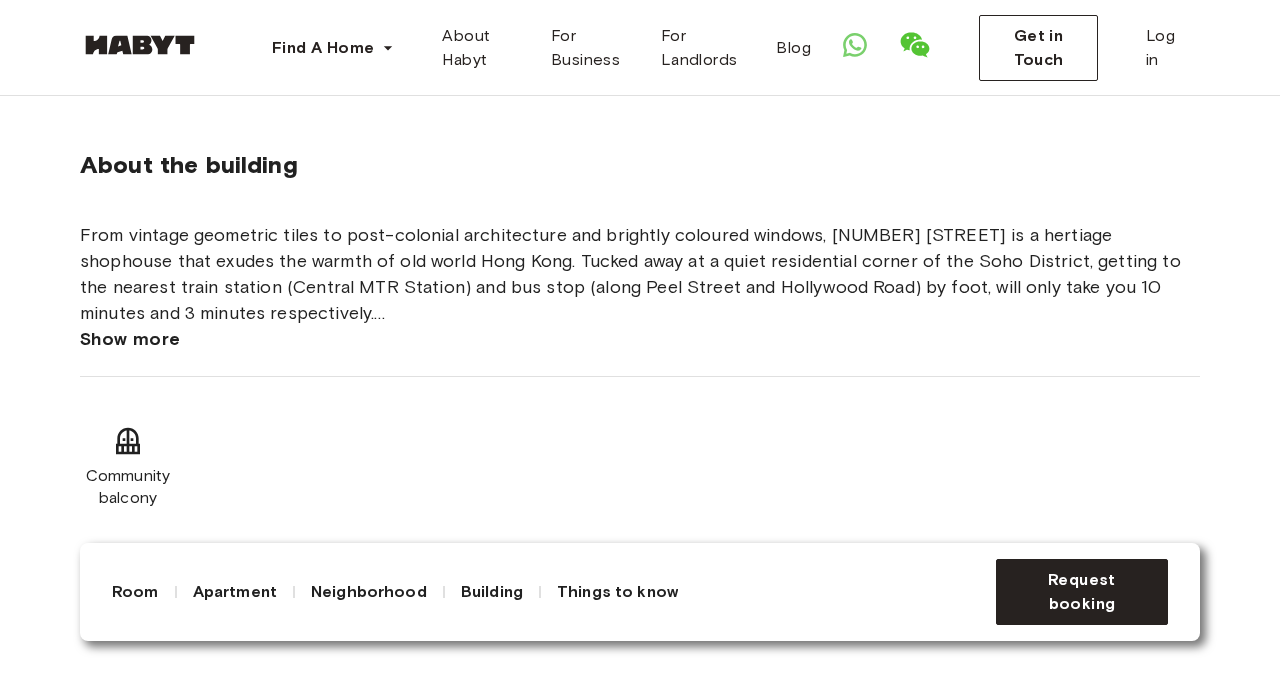 click on "From vintage geometric tiles to post-colonial architecture and brightly coloured windows, 2 Shing Wong Street is a hertiage shophouse that exudes the warmth of old world Hong Kong. Tucked away at a quiet residential corner of the Soho District, getting to the nearest train station (Central MTR Station) and bus stop (along Peel Street and Hollywood Road) by foot, will only take you 10 minutes and 3 minutes respectively. For added security, the property is manned with frequent patrols being conducted round-the-clock. Show more Community balcony" at bounding box center (640, 380) 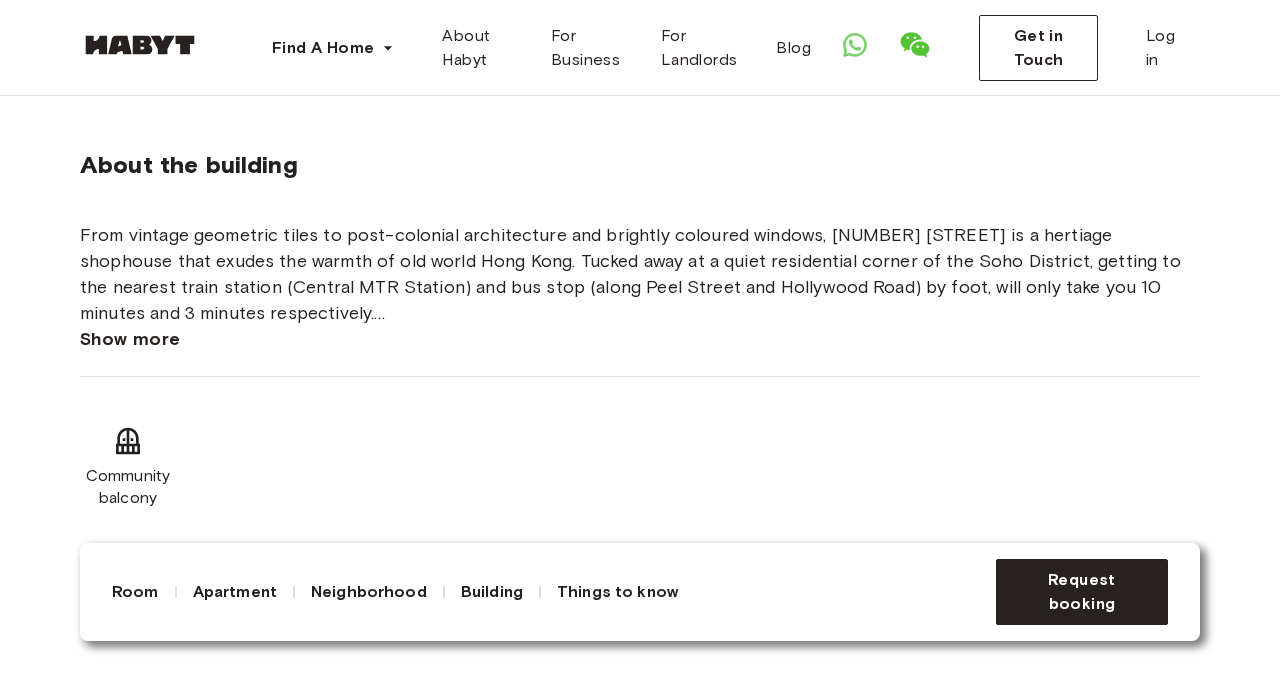 click on "Show more" at bounding box center [130, 339] 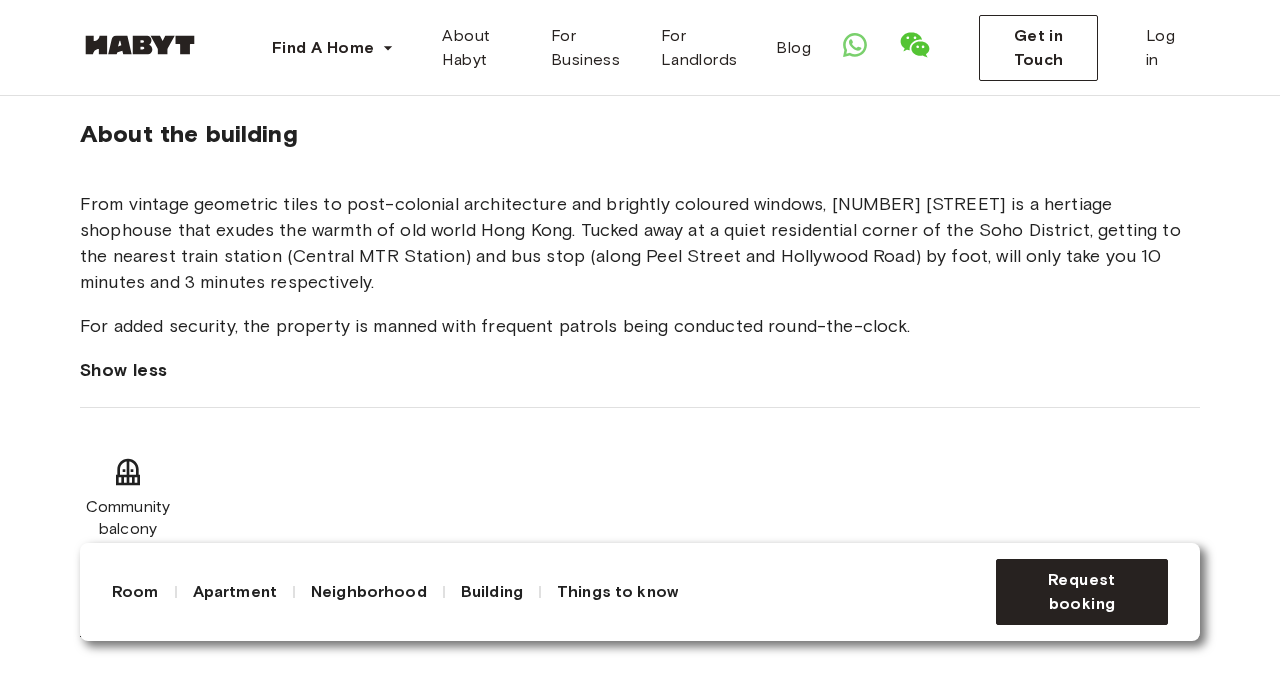 scroll, scrollTop: 1215, scrollLeft: 0, axis: vertical 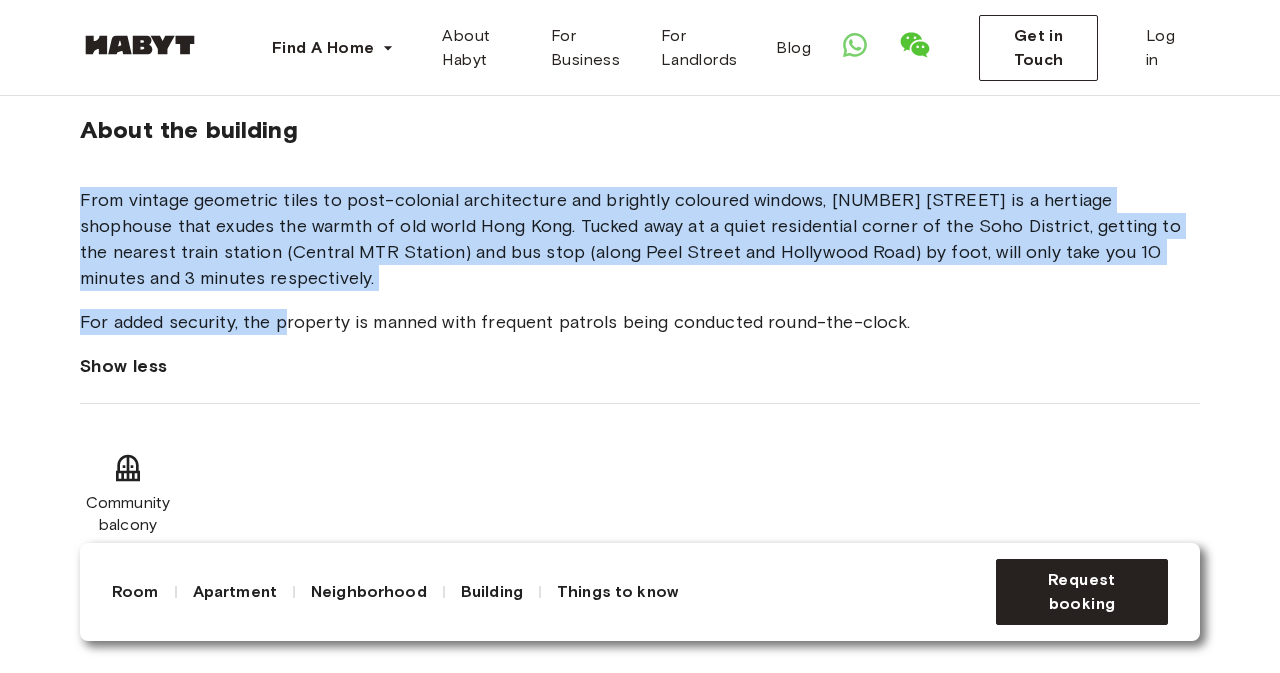 drag, startPoint x: 286, startPoint y: 317, endPoint x: 553, endPoint y: 362, distance: 270.7656 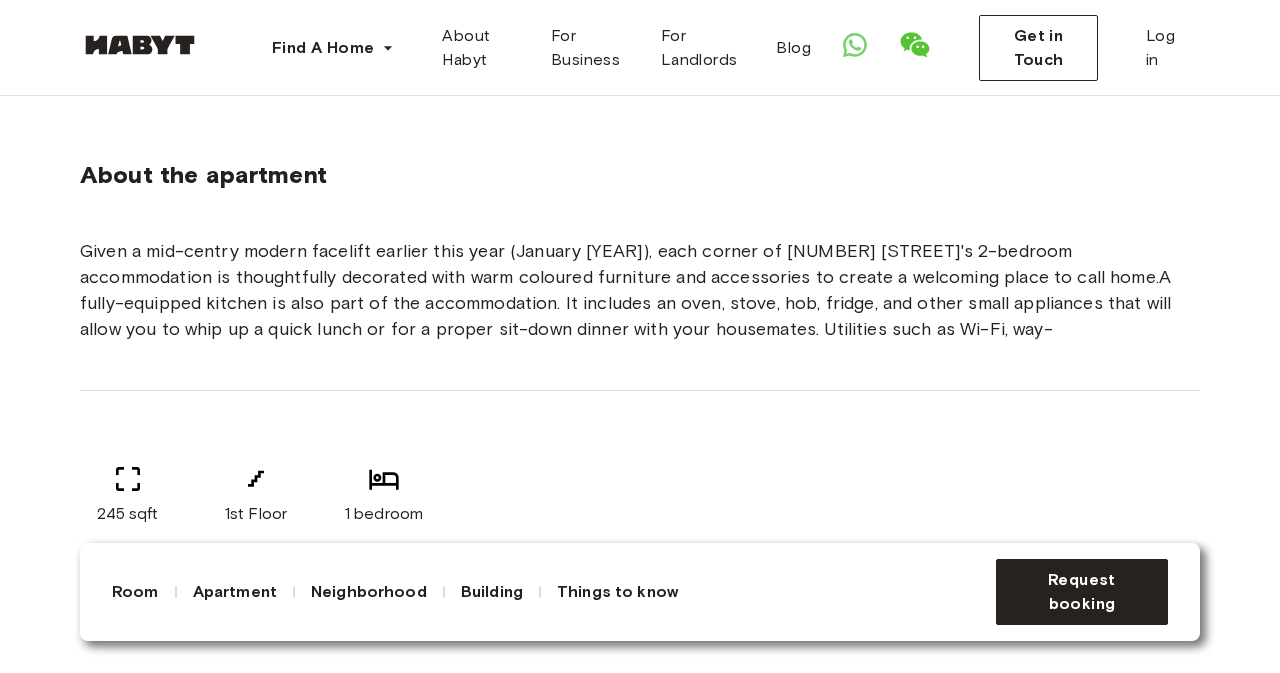 scroll, scrollTop: 0, scrollLeft: 0, axis: both 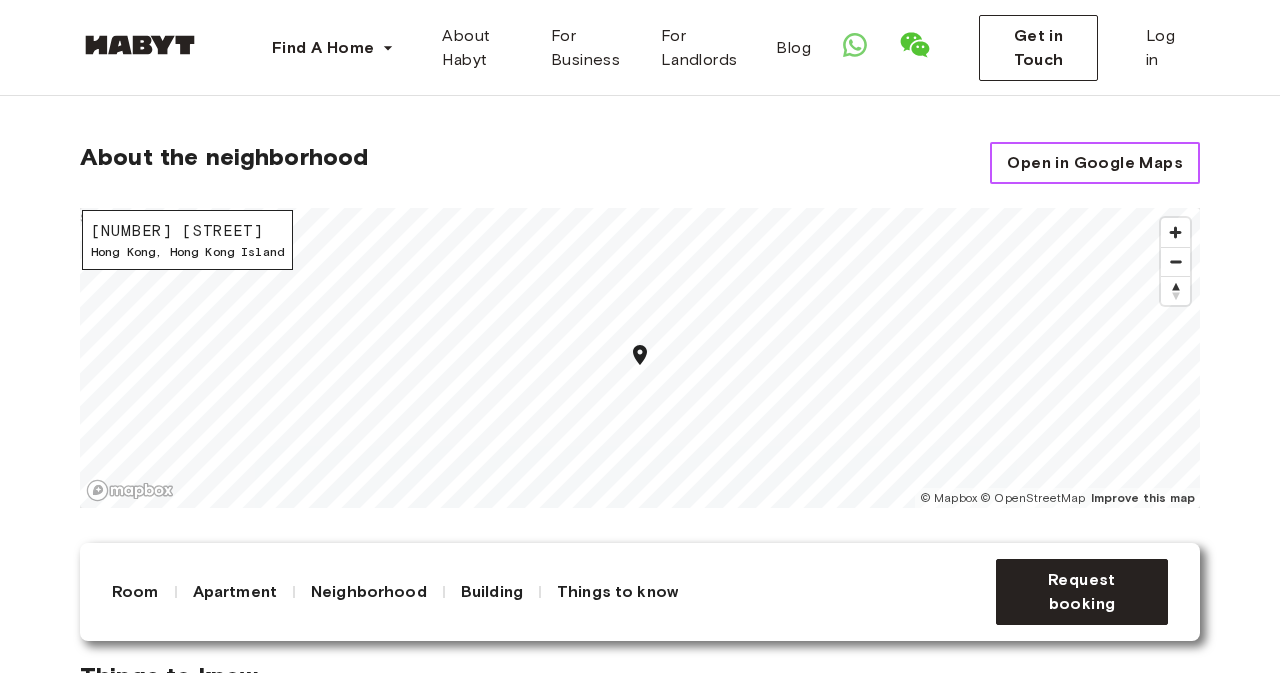 click on "Open in Google Maps" at bounding box center (1095, 163) 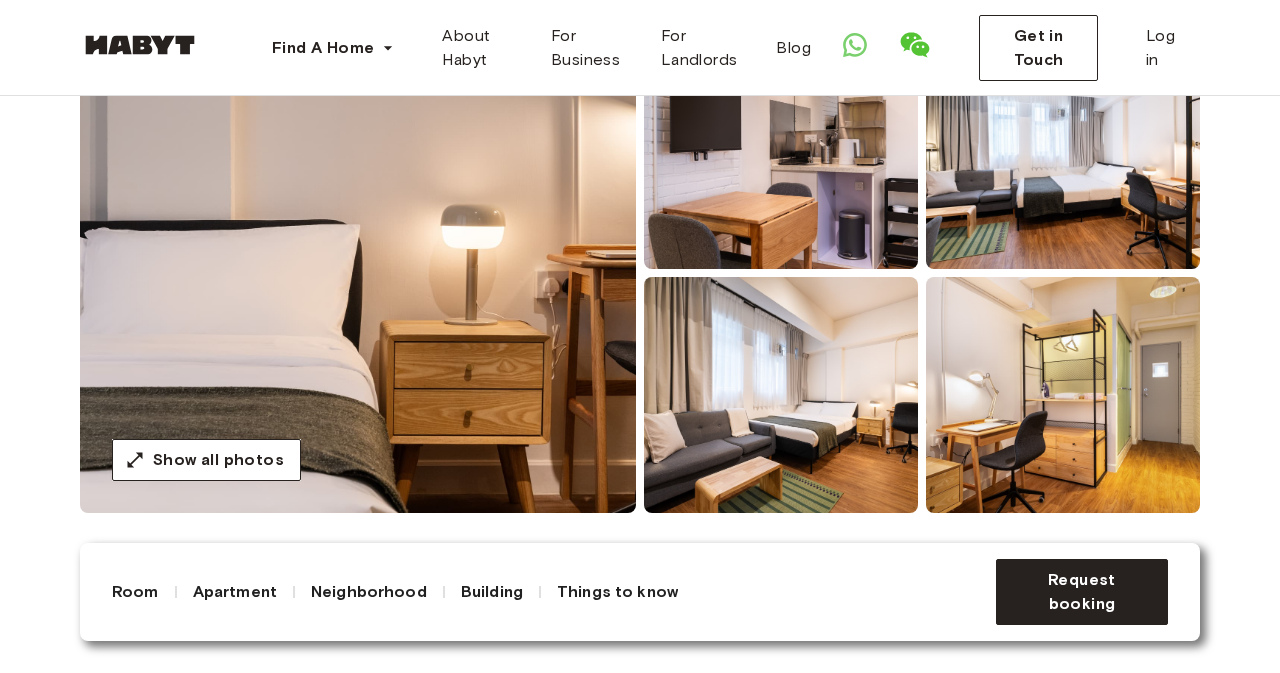 scroll, scrollTop: 0, scrollLeft: 0, axis: both 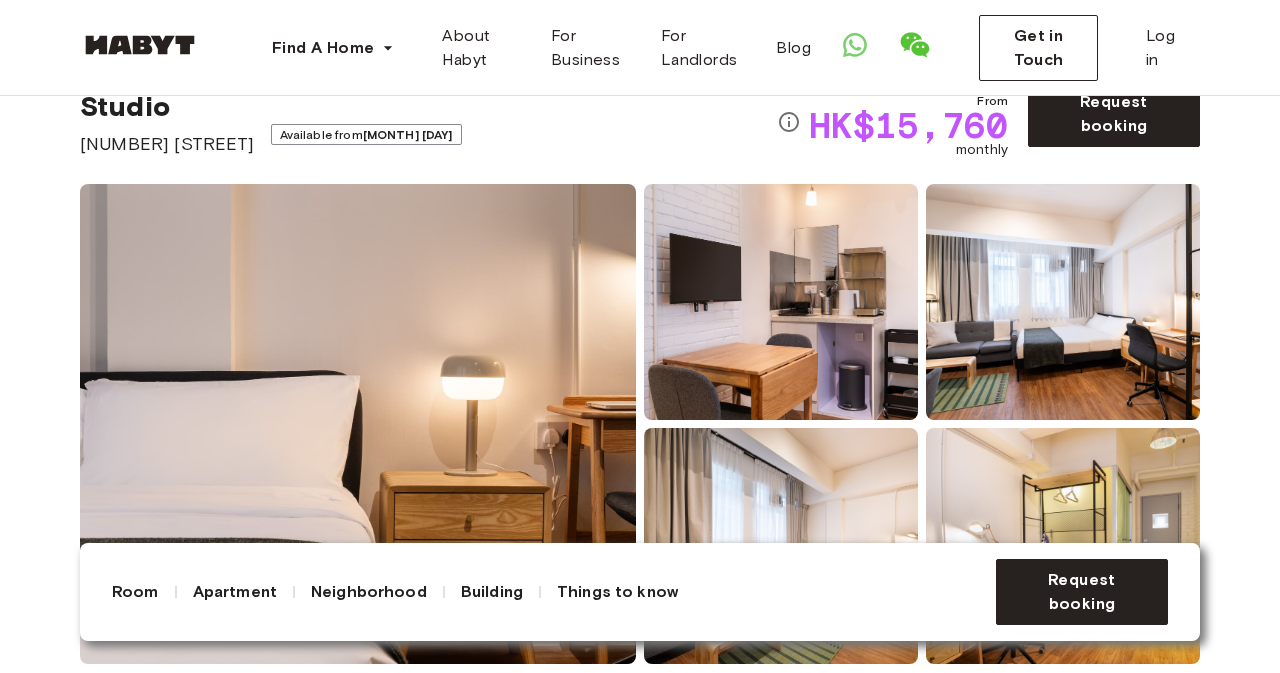 click at bounding box center [358, 424] 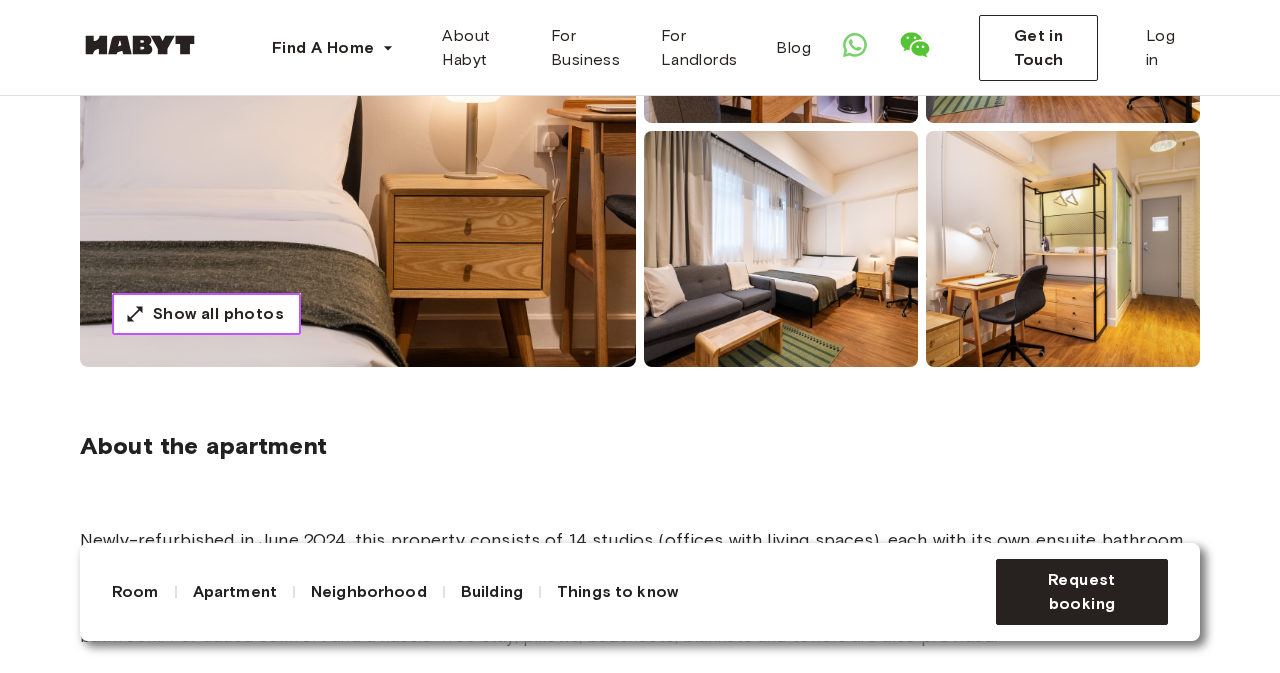 click on "Show all photos" at bounding box center [218, 314] 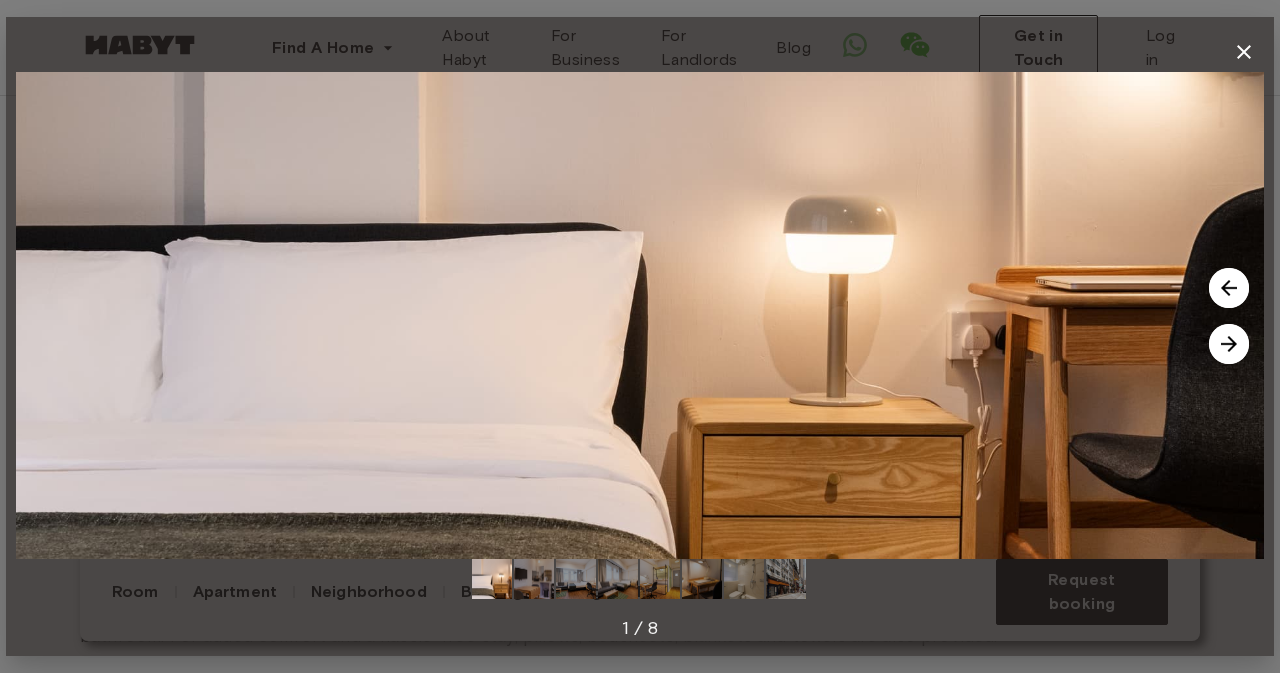 click at bounding box center [1229, 344] 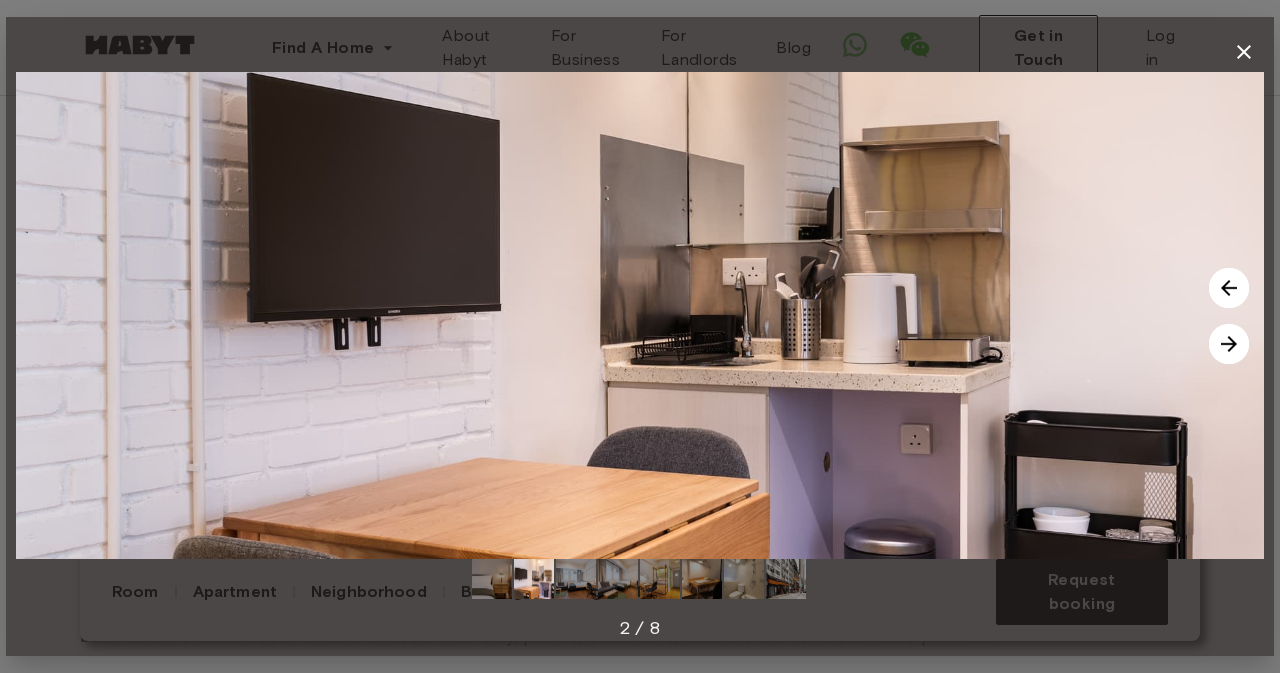 click at bounding box center [1229, 344] 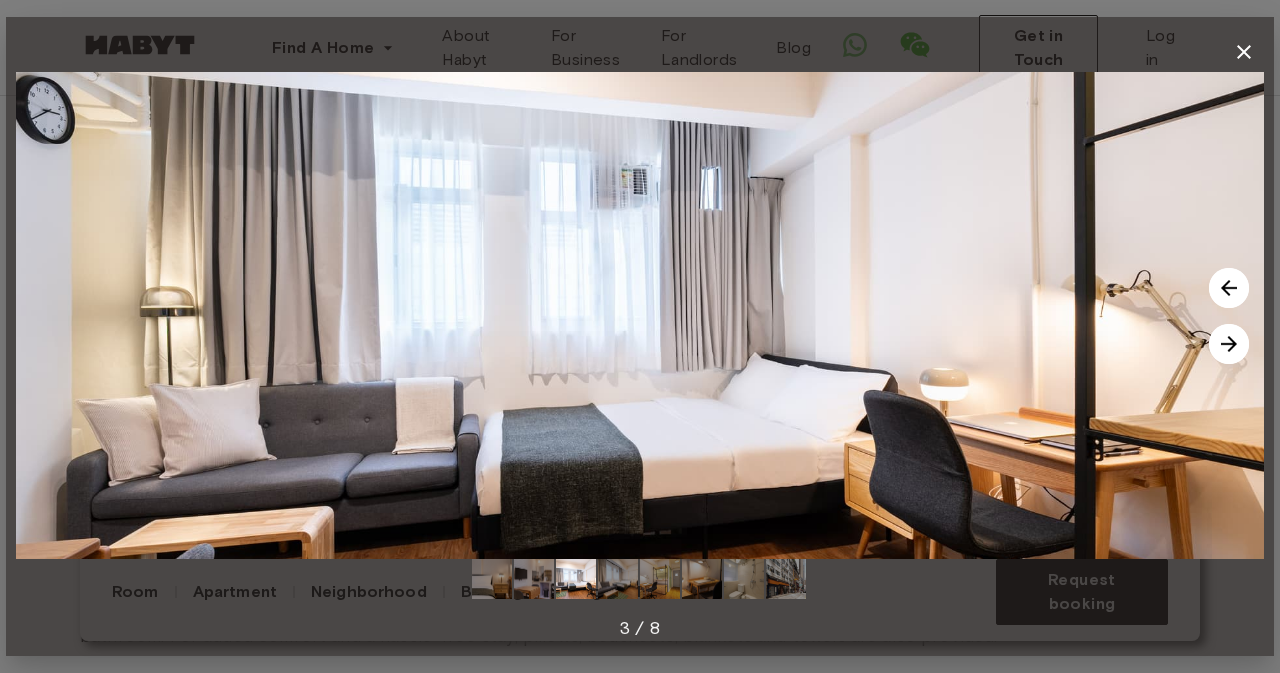 click at bounding box center [1229, 344] 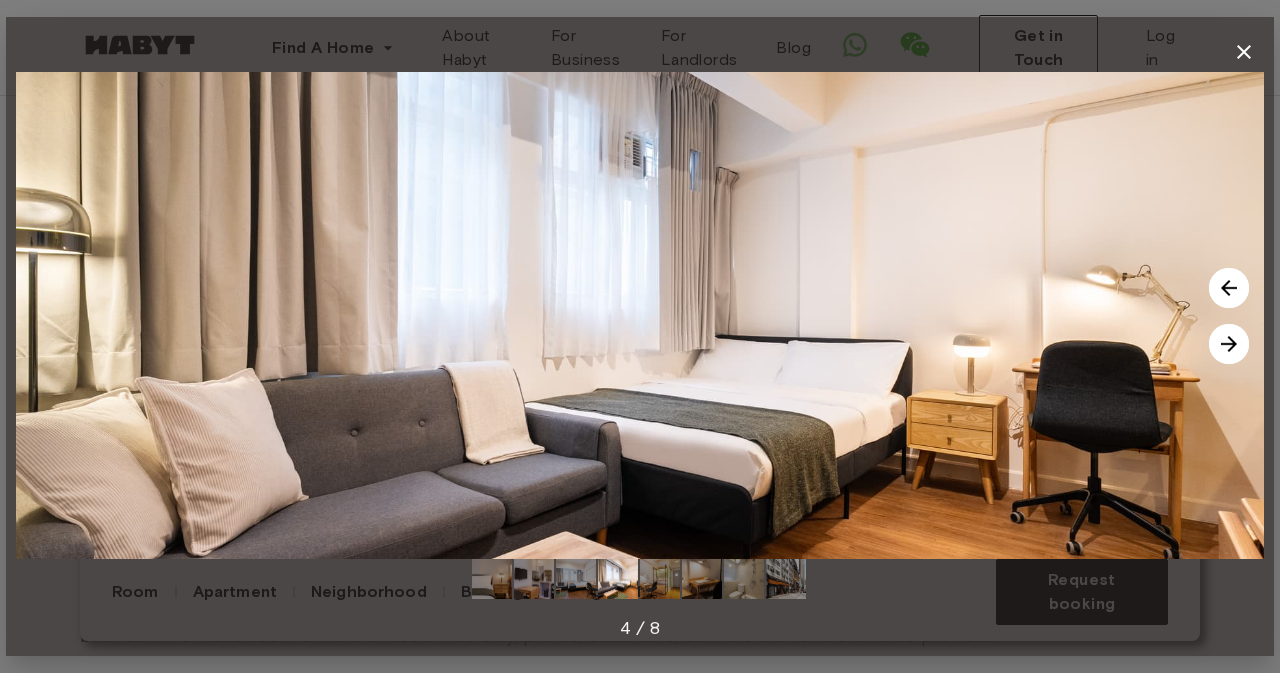 click at bounding box center [1229, 344] 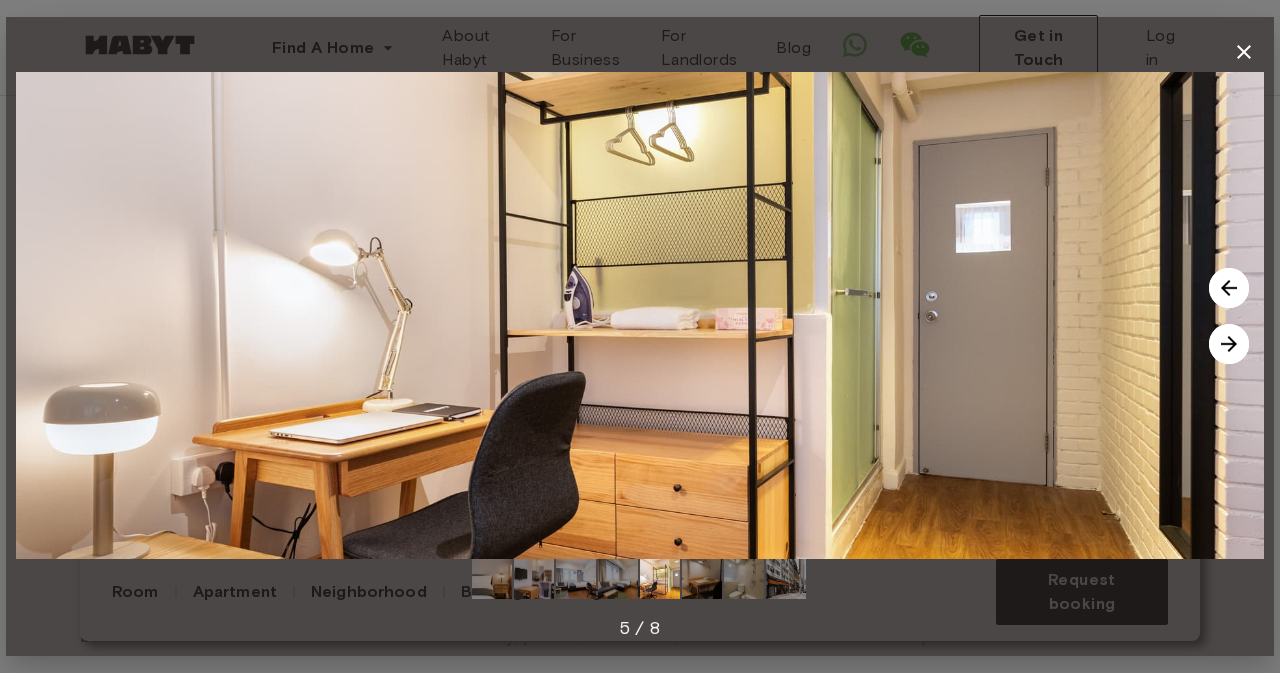 click at bounding box center (1229, 344) 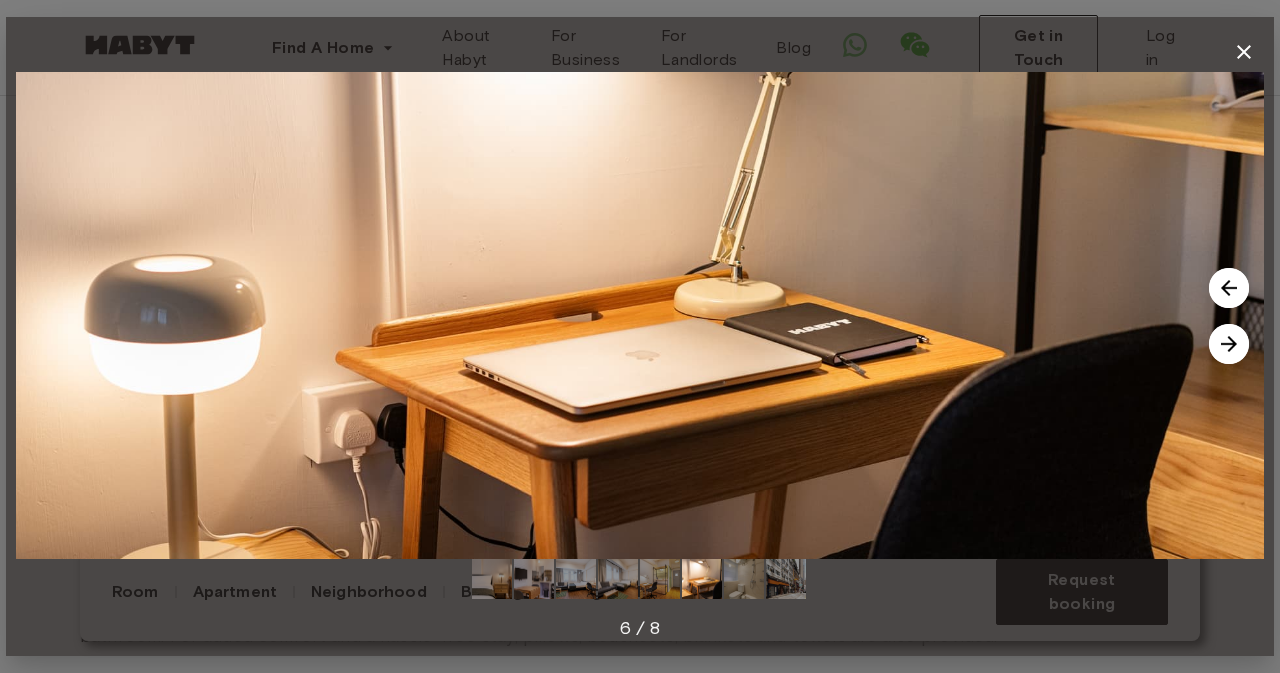 click at bounding box center (1229, 344) 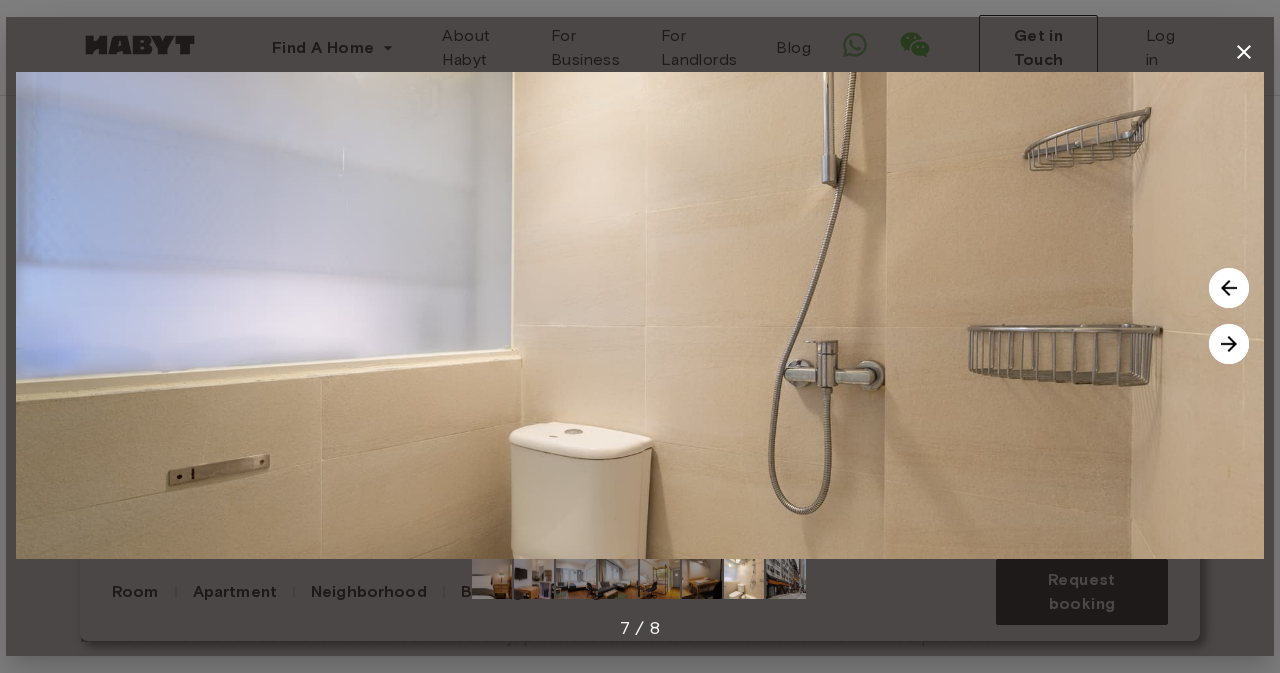 click 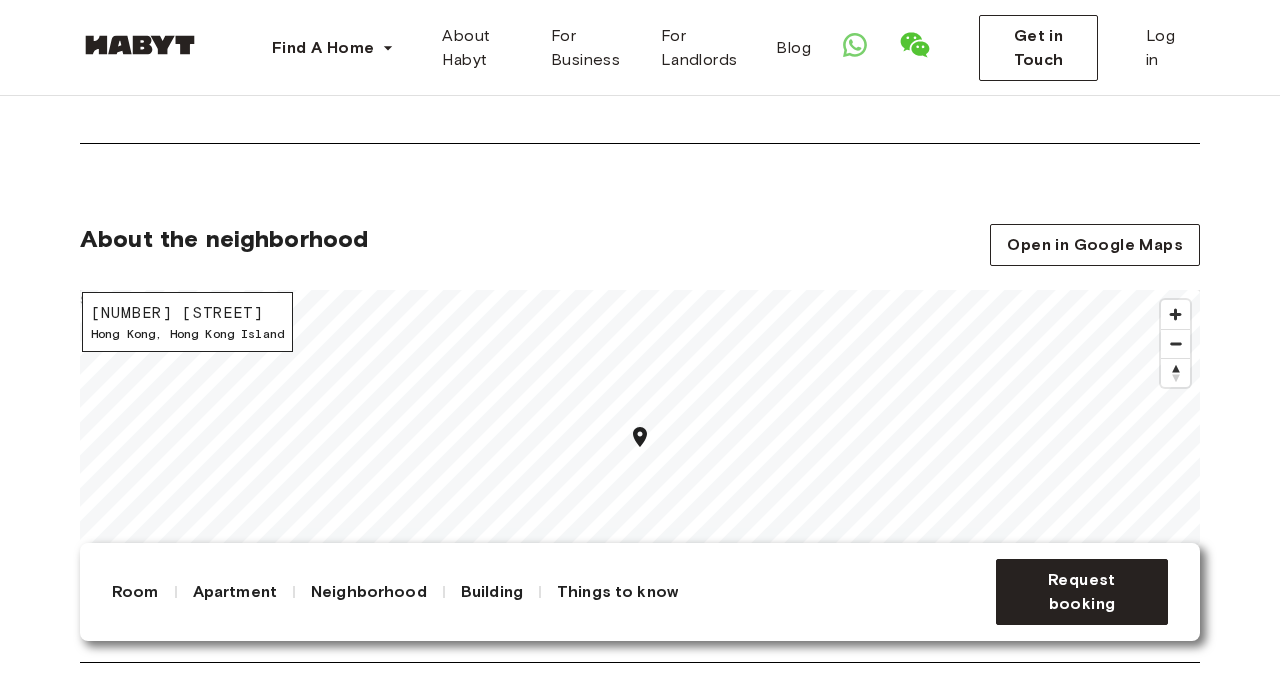scroll, scrollTop: 2012, scrollLeft: 0, axis: vertical 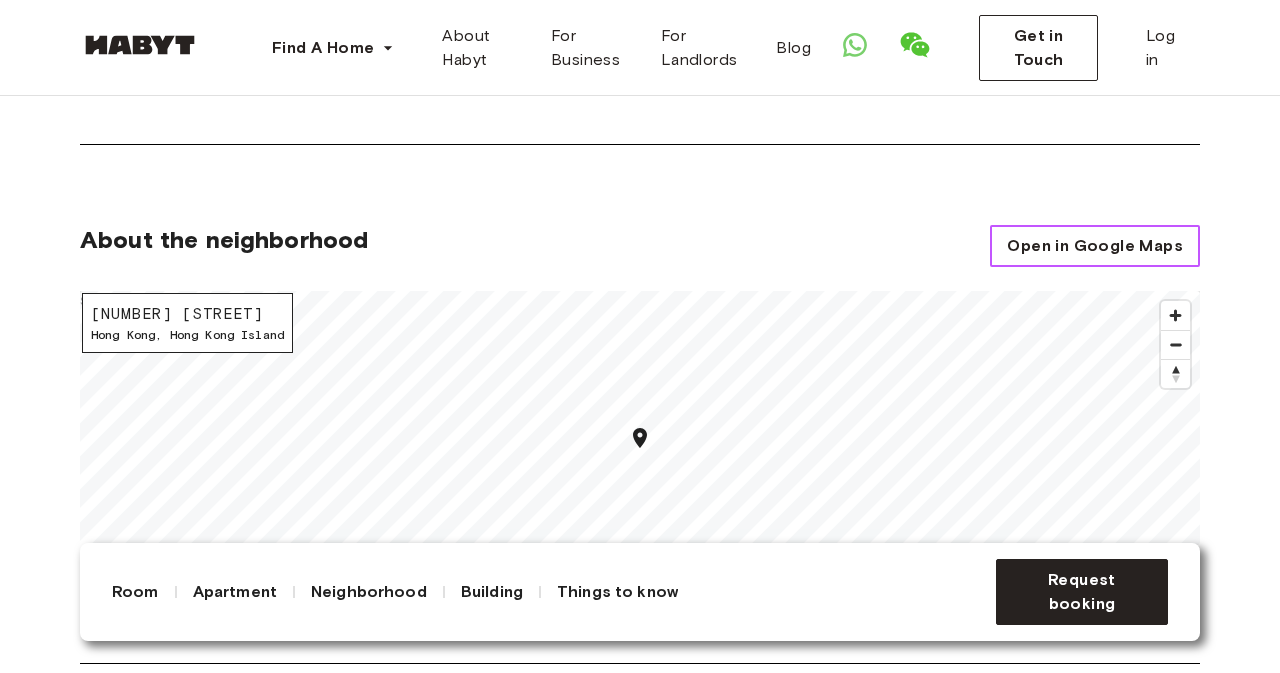 click on "Open in Google Maps" at bounding box center [1095, 246] 